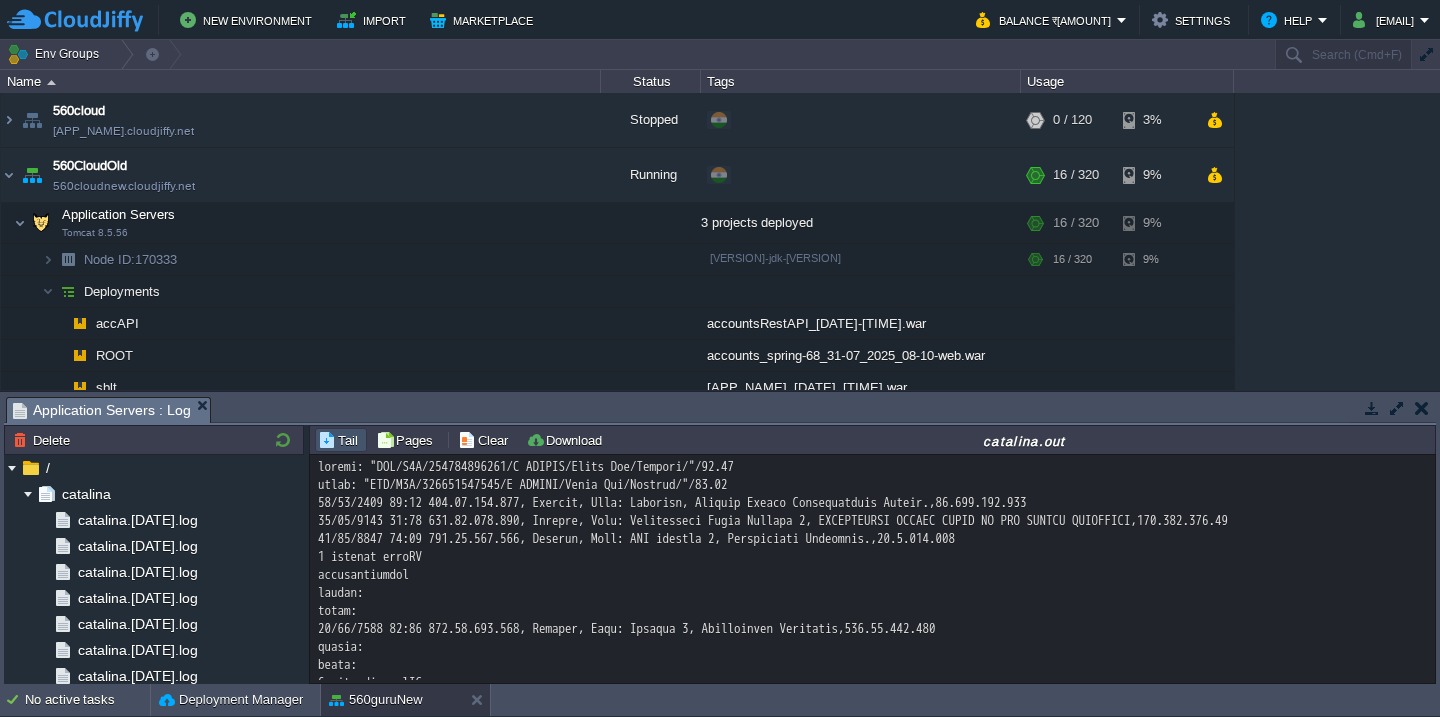 scroll, scrollTop: 0, scrollLeft: 0, axis: both 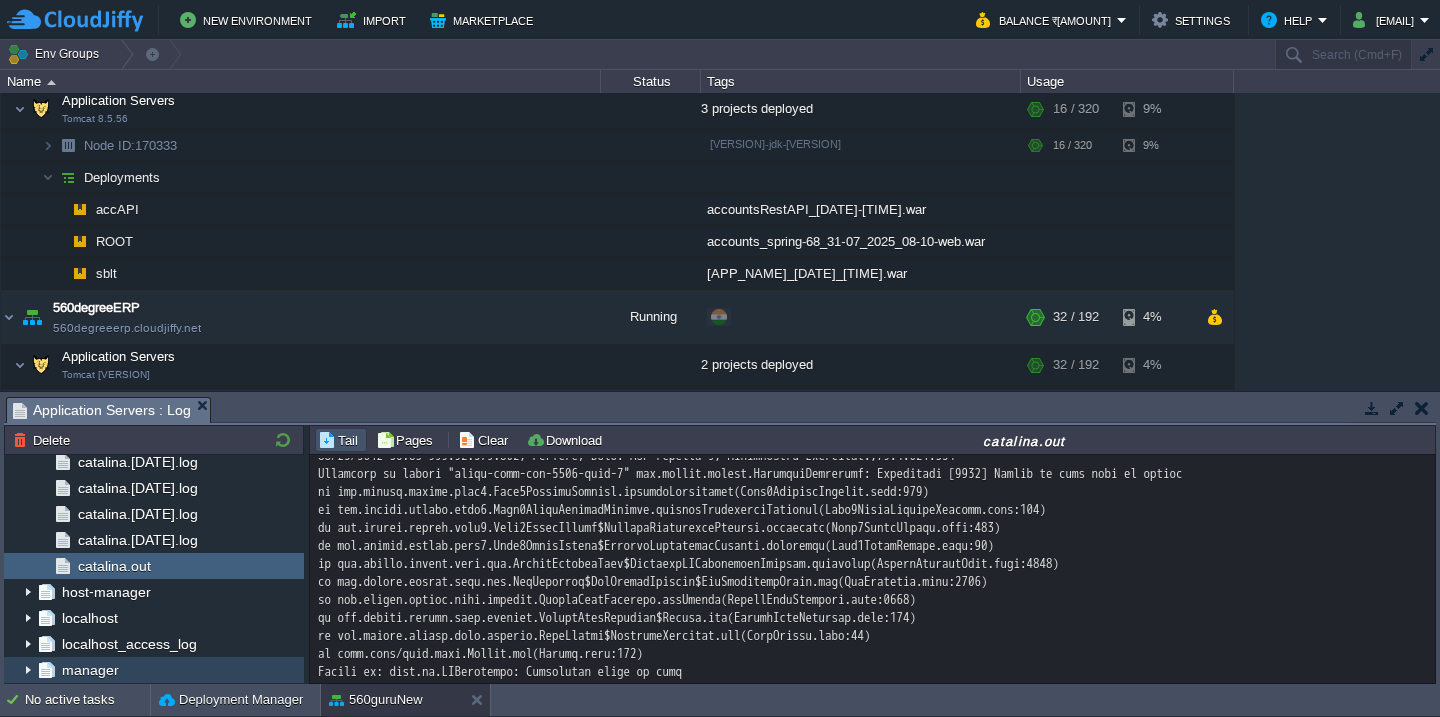 click on "manager" at bounding box center [154, 670] 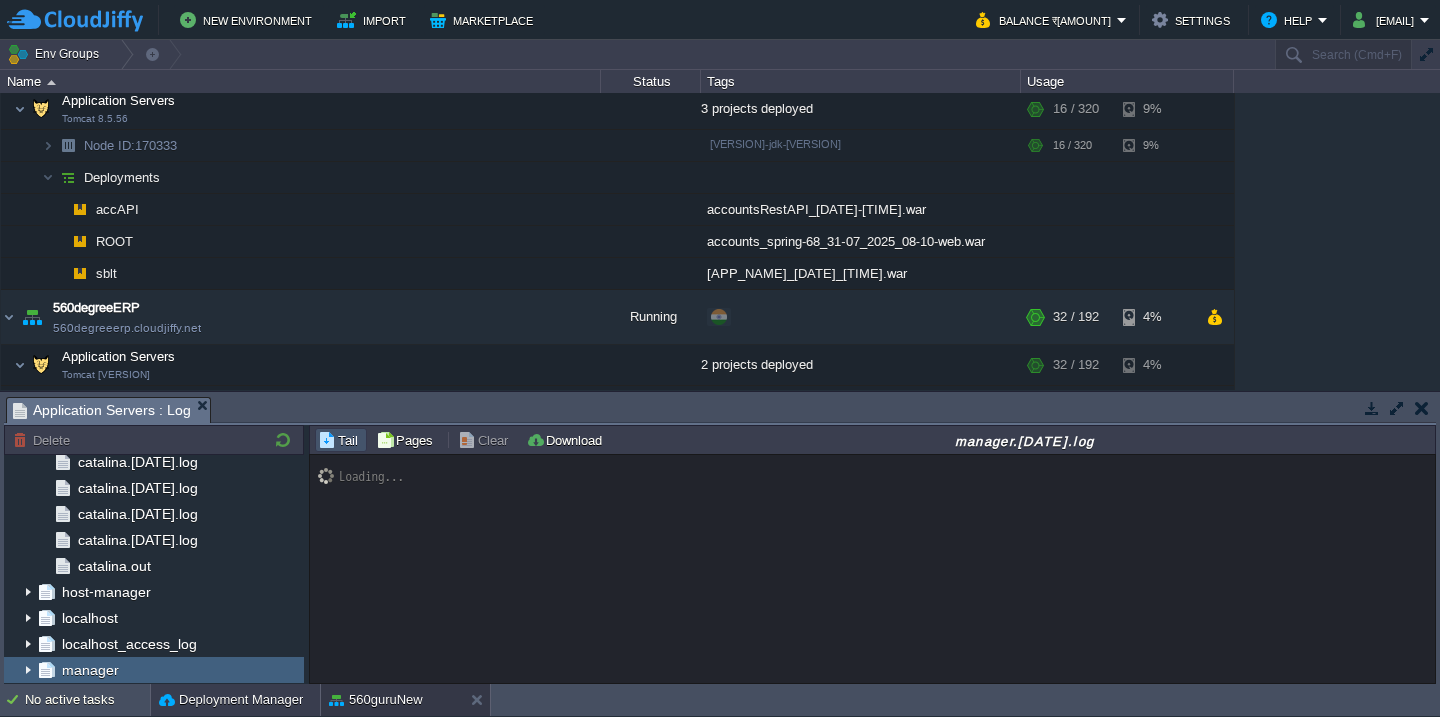 click on "Deployment Manager" at bounding box center [231, 700] 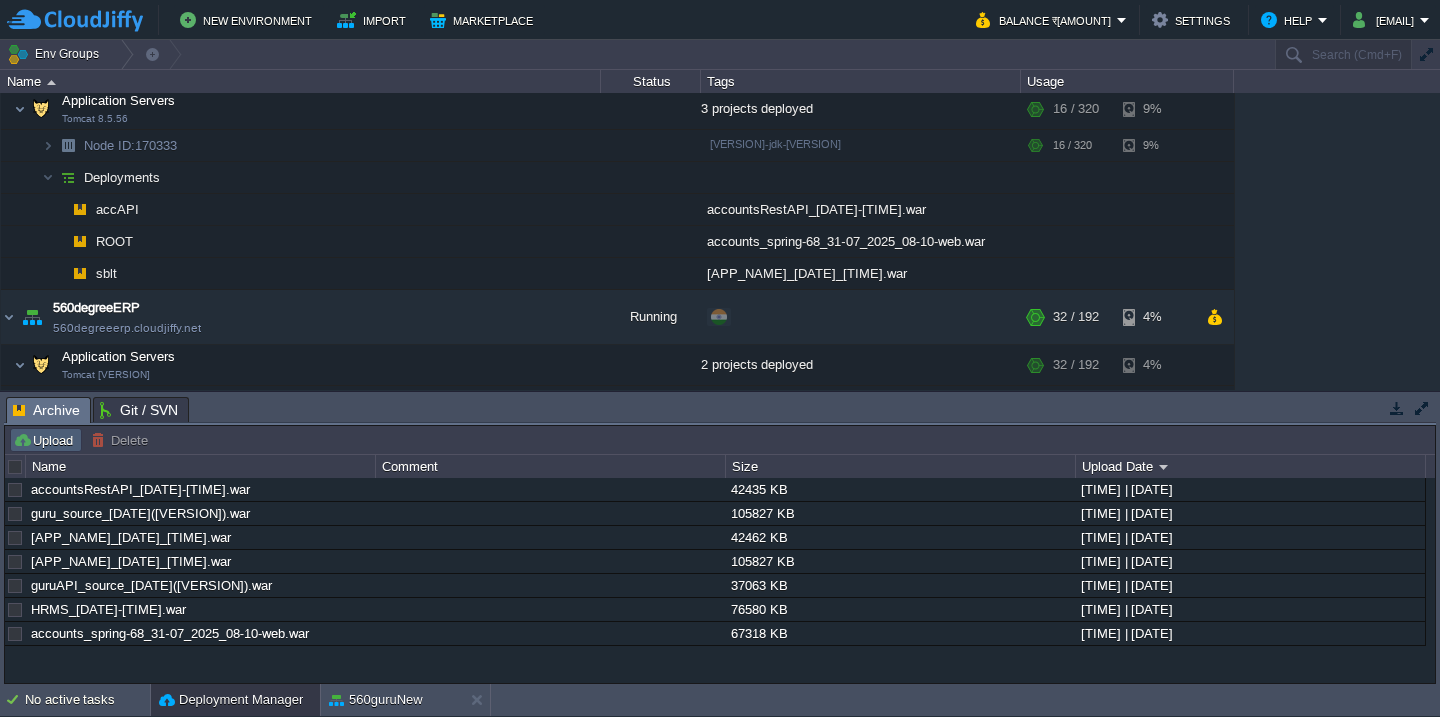 click on "Upload" at bounding box center (46, 440) 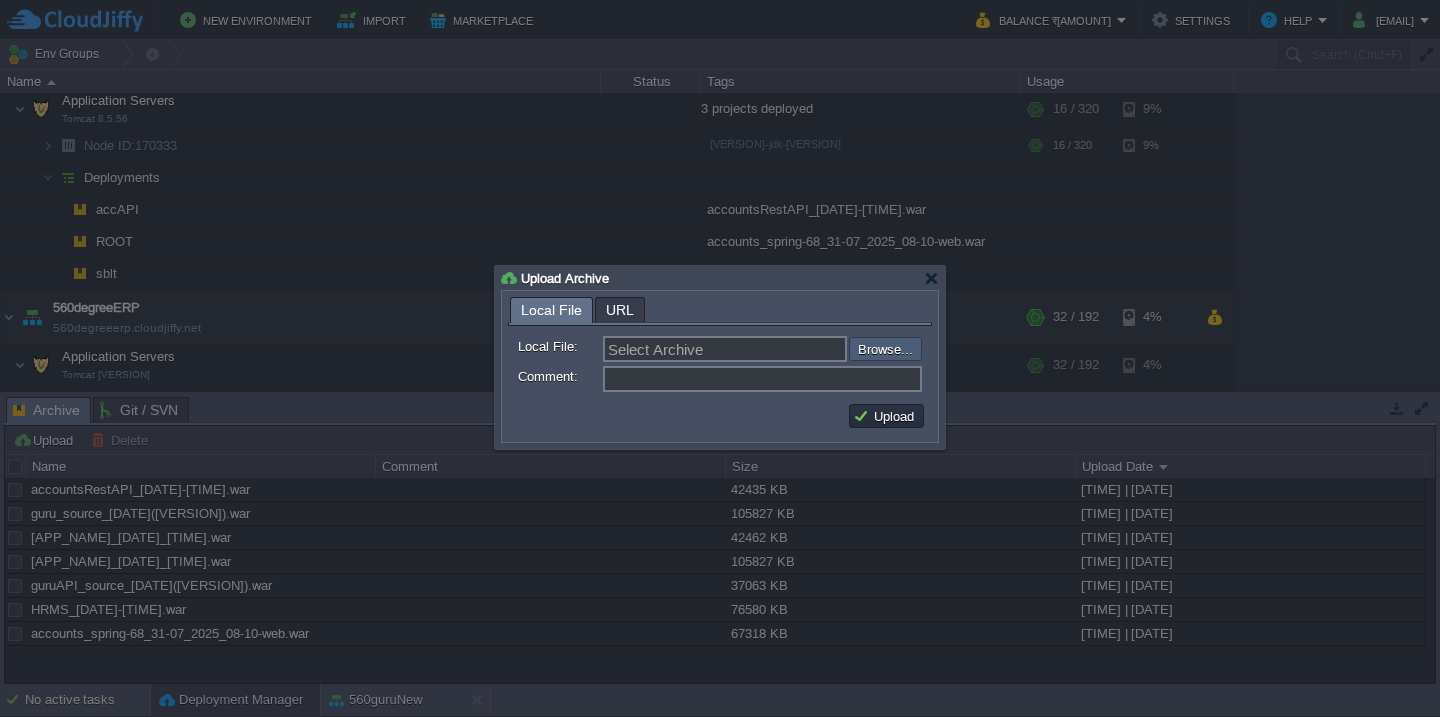 click at bounding box center [795, 349] 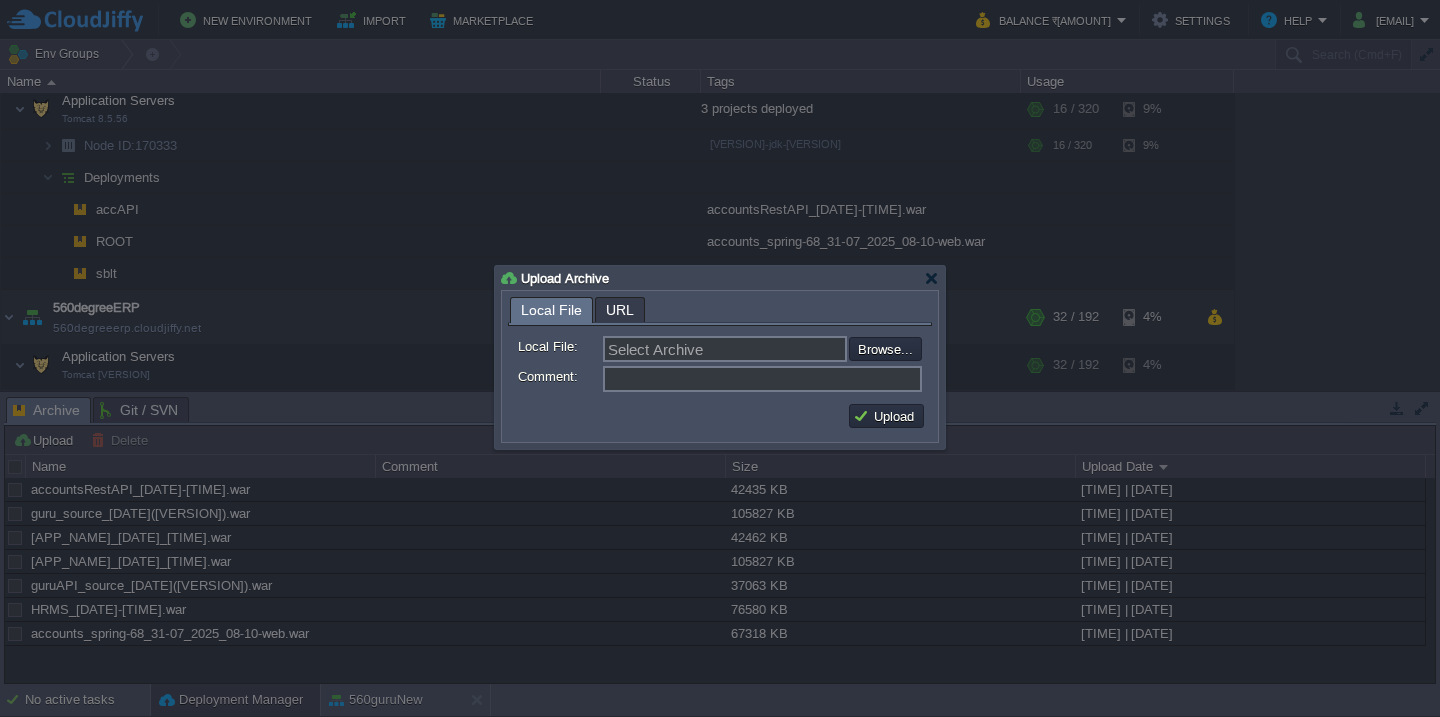 type on "C:\fakepath\guru_source_[DATE]([VERSION]).war" 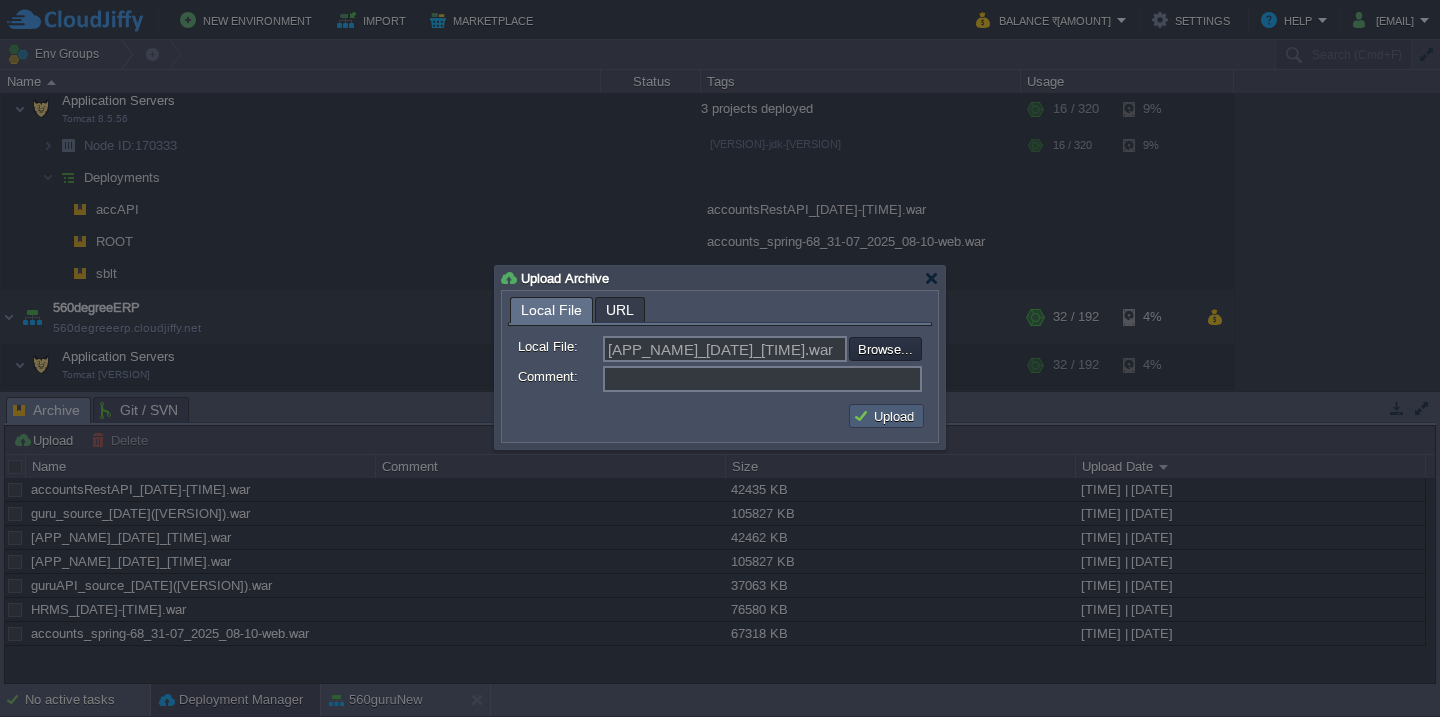 click on "Upload" at bounding box center (886, 416) 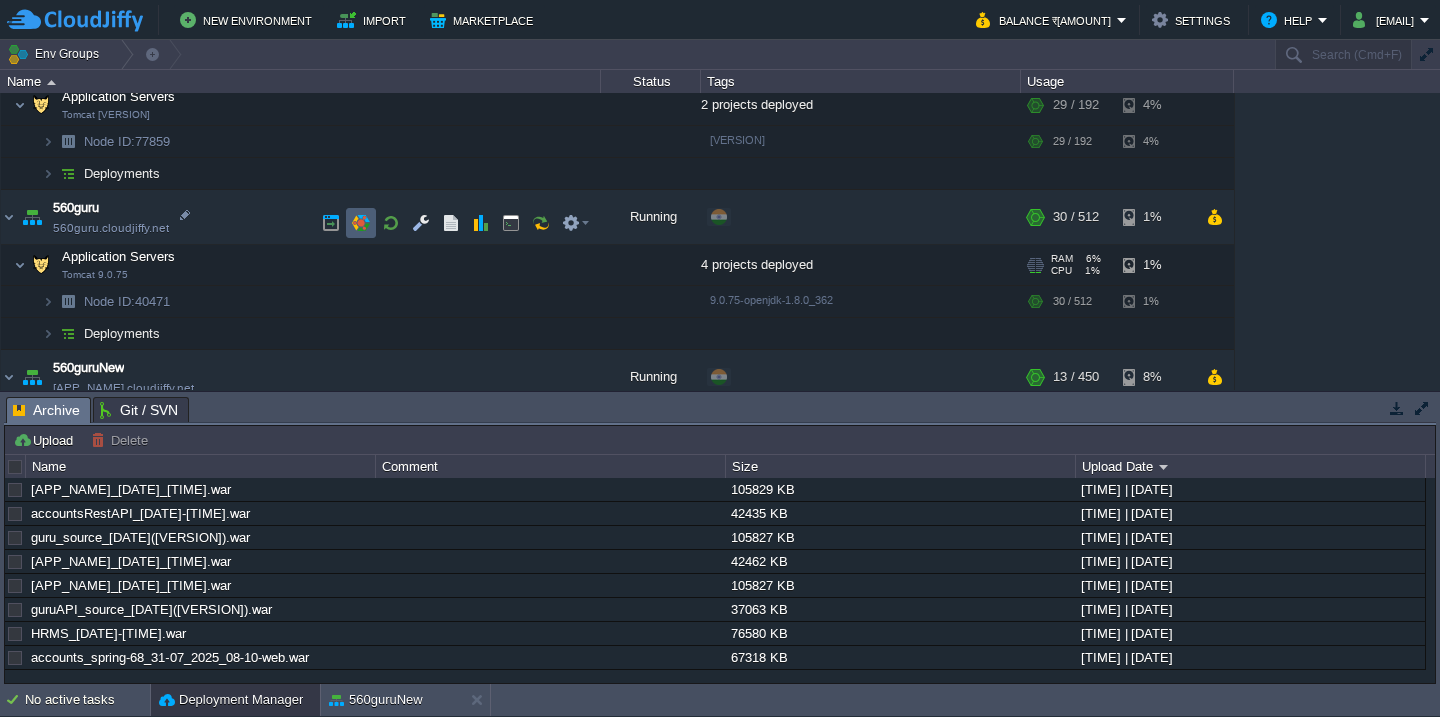 scroll, scrollTop: 418, scrollLeft: 0, axis: vertical 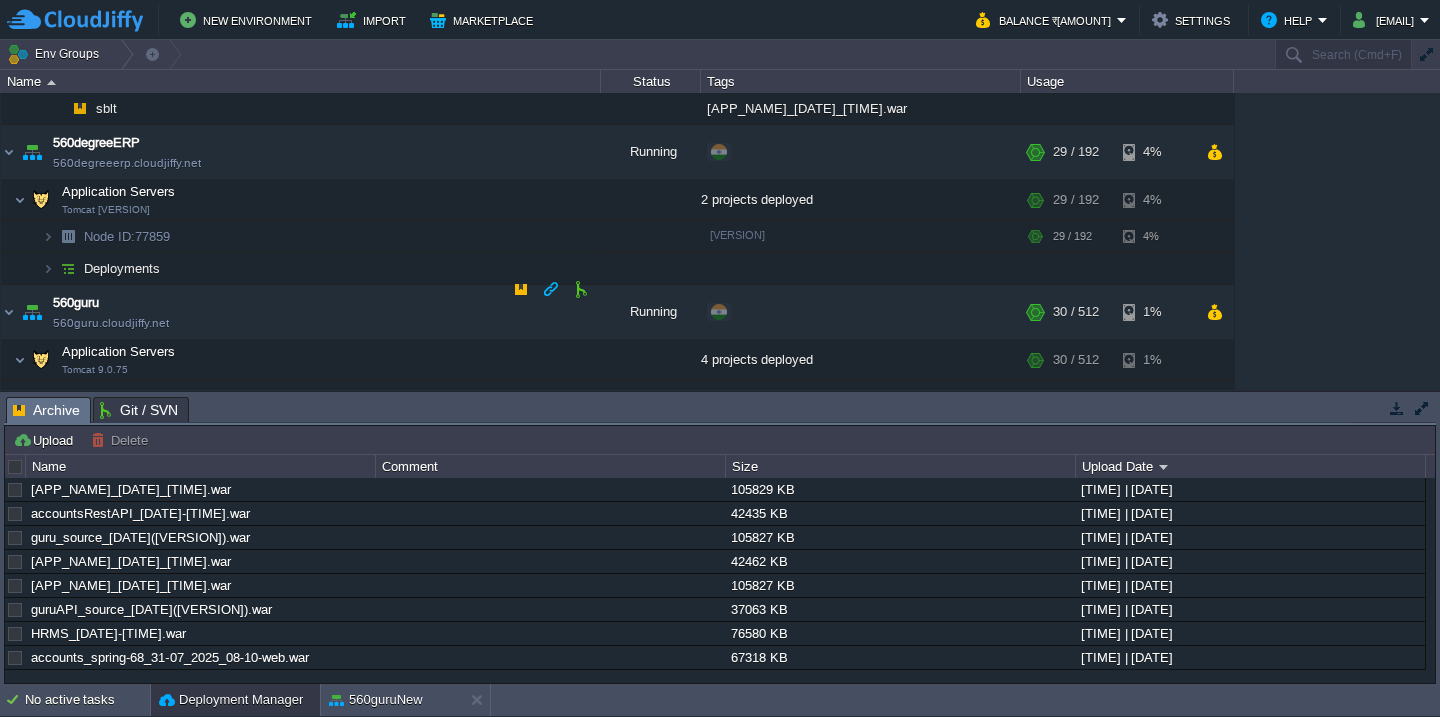 click on "Deployments" at bounding box center (301, 429) 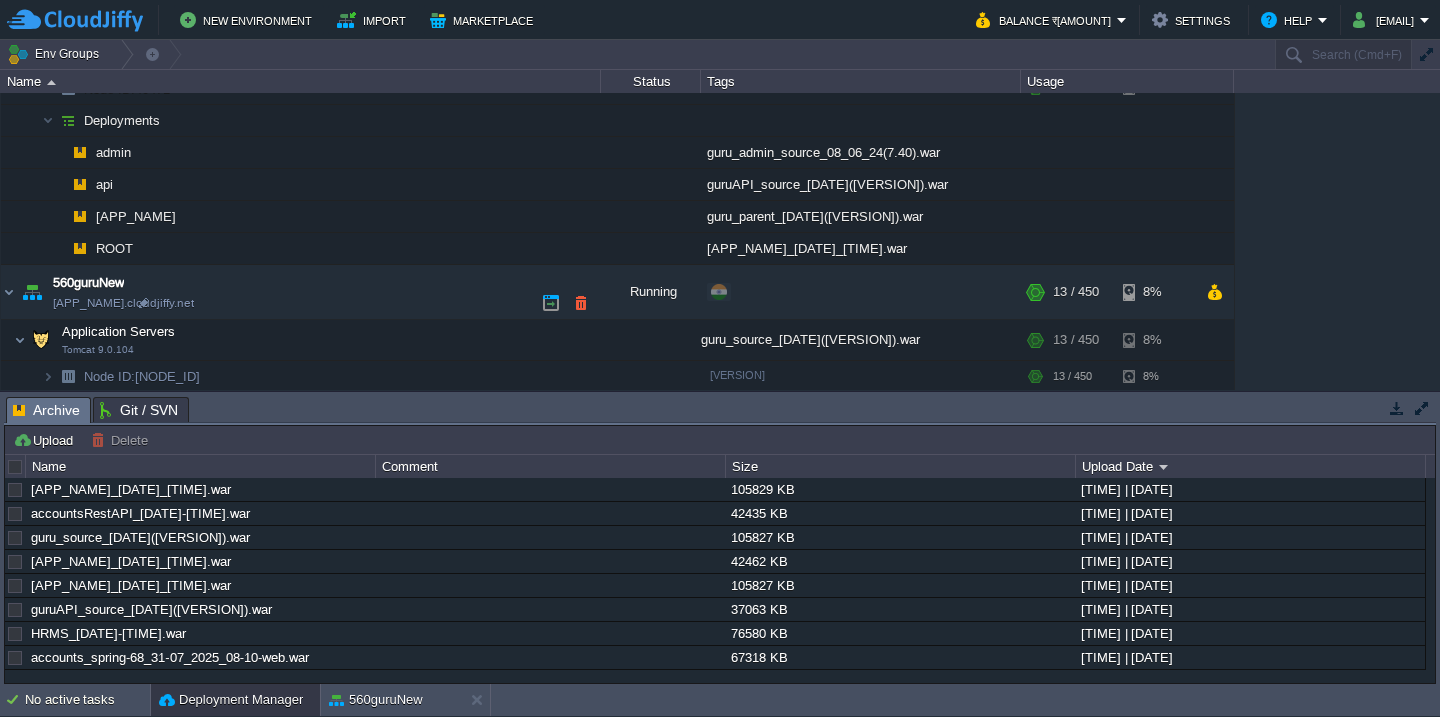 scroll, scrollTop: 727, scrollLeft: 0, axis: vertical 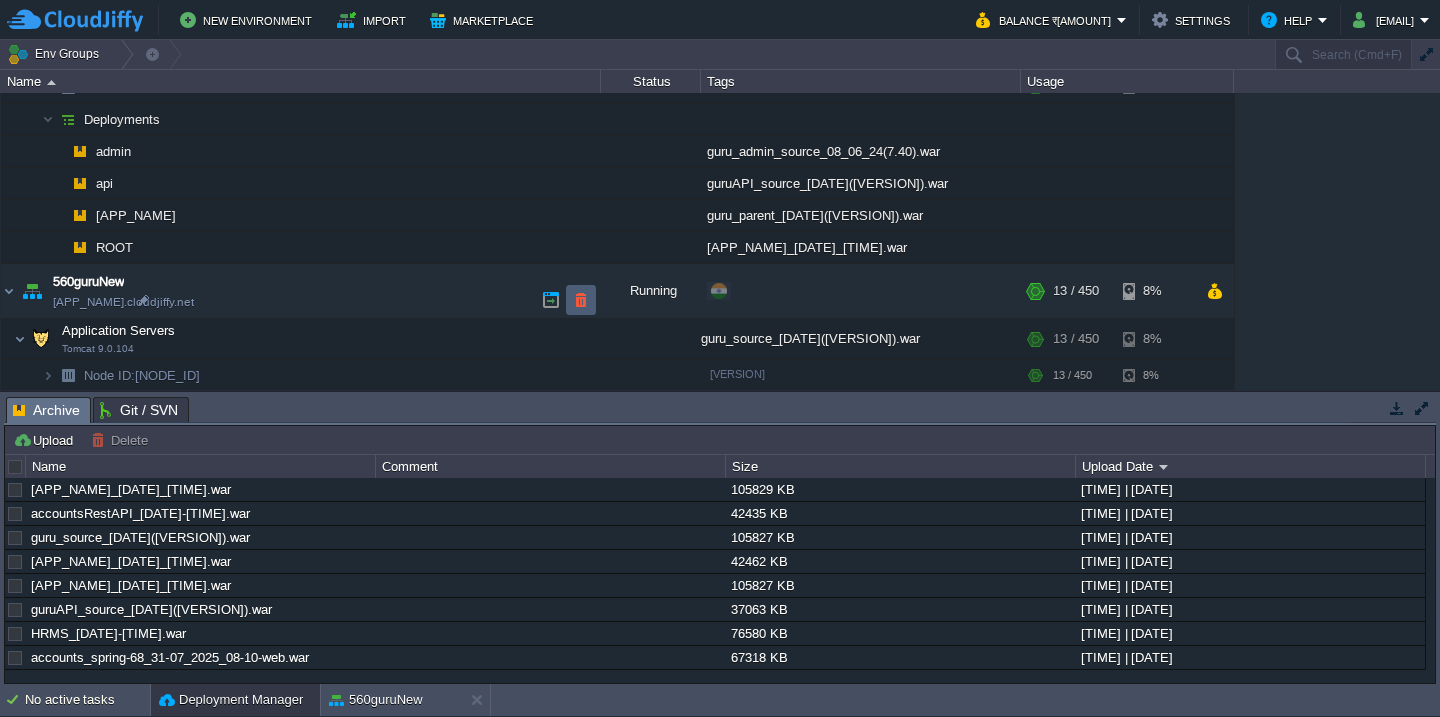 click at bounding box center [581, 300] 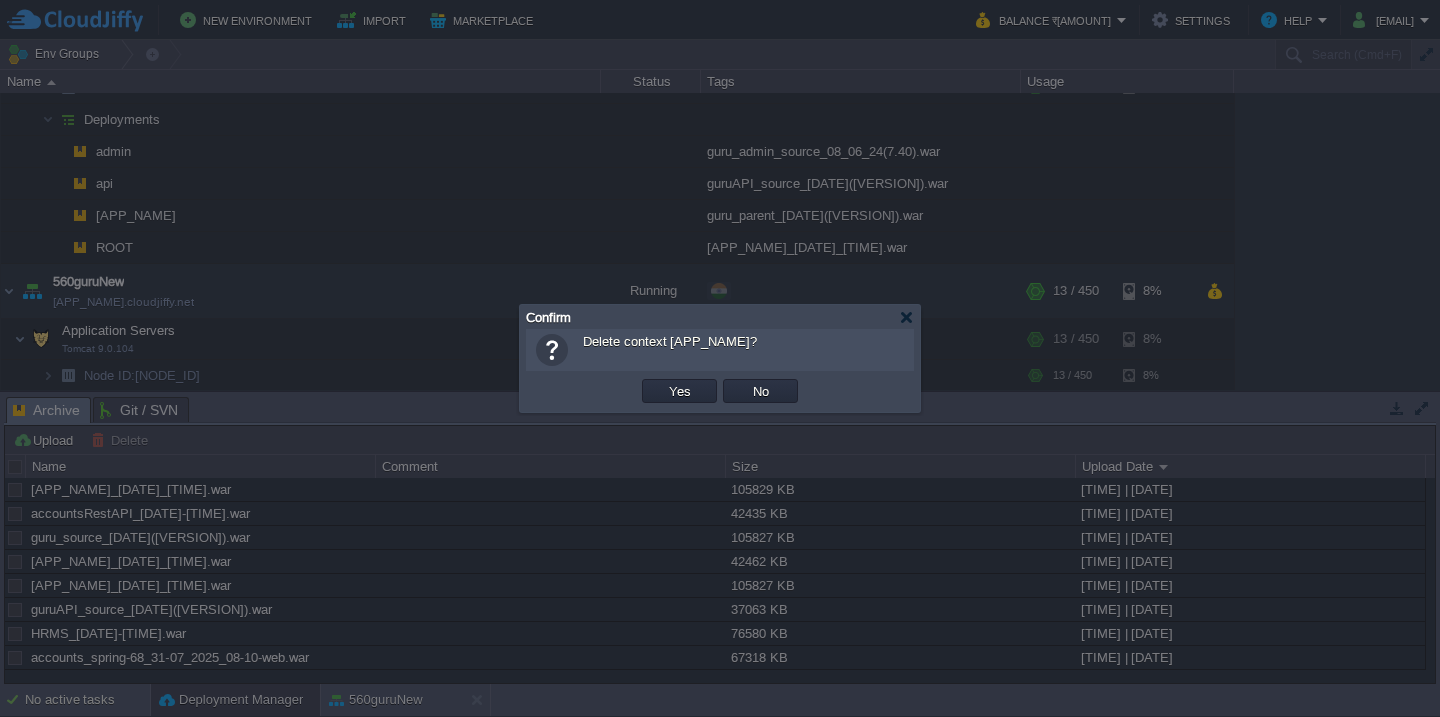 type 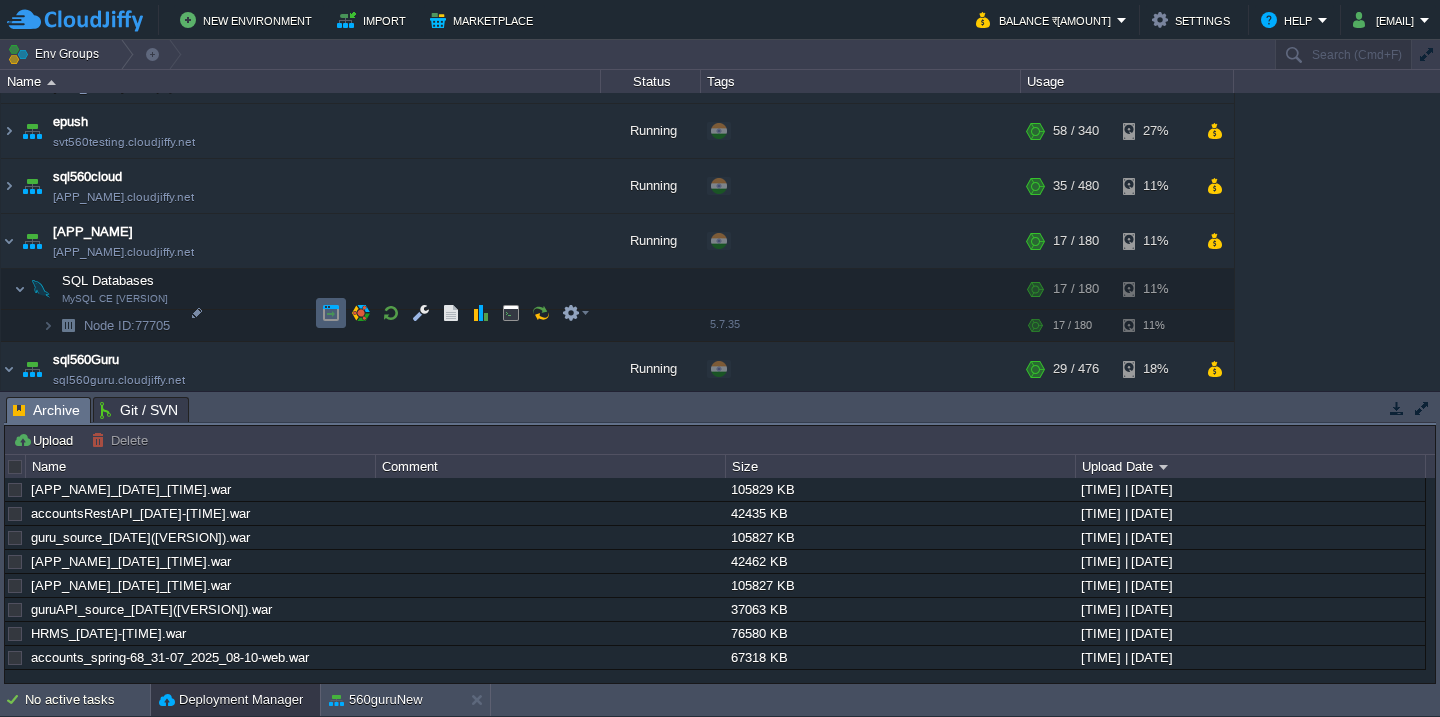 scroll, scrollTop: 1267, scrollLeft: 0, axis: vertical 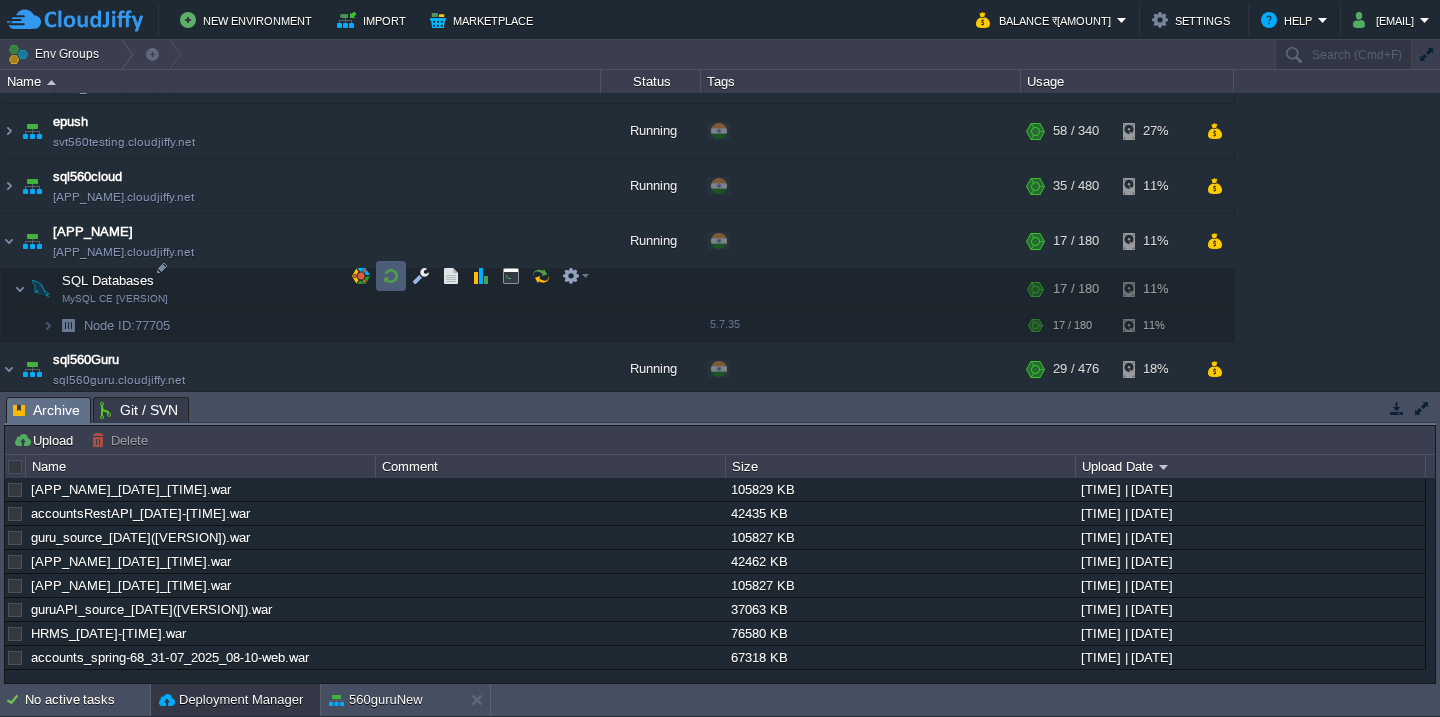 click at bounding box center [391, 276] 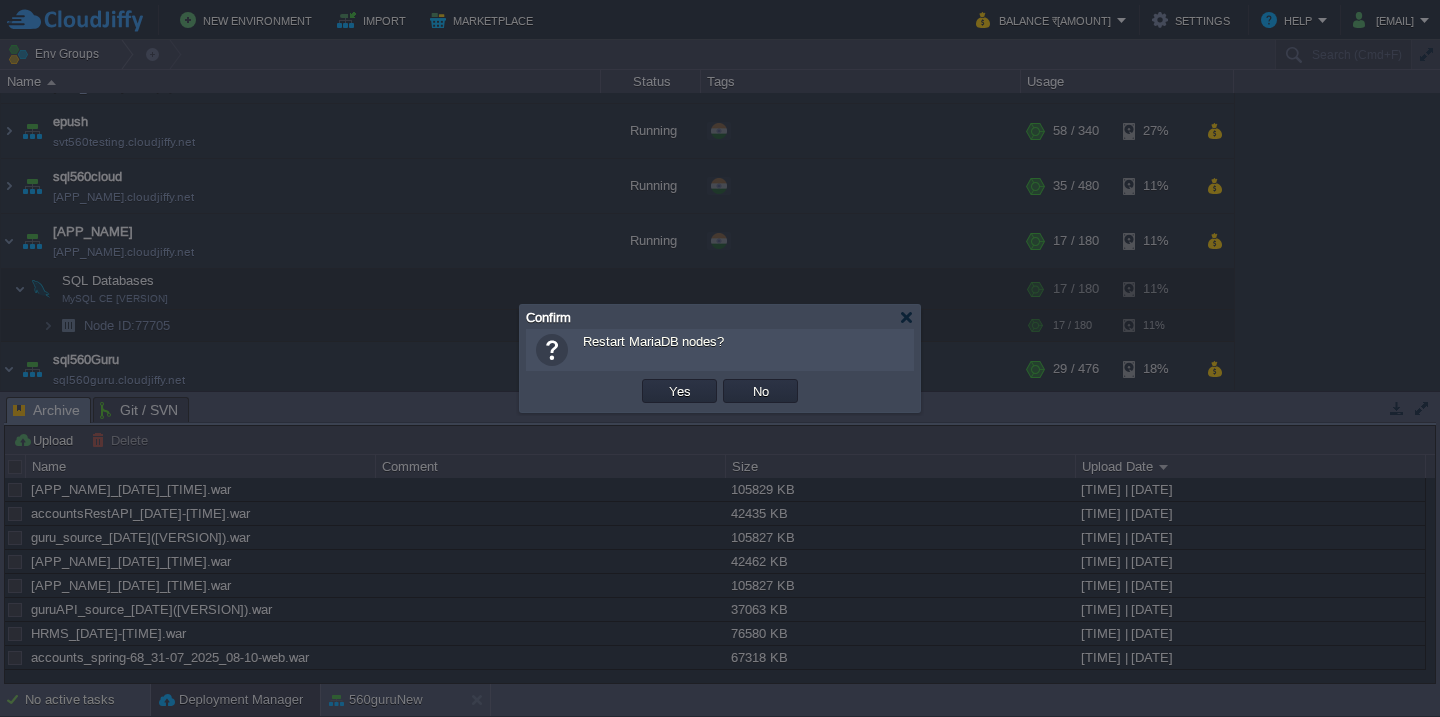 type 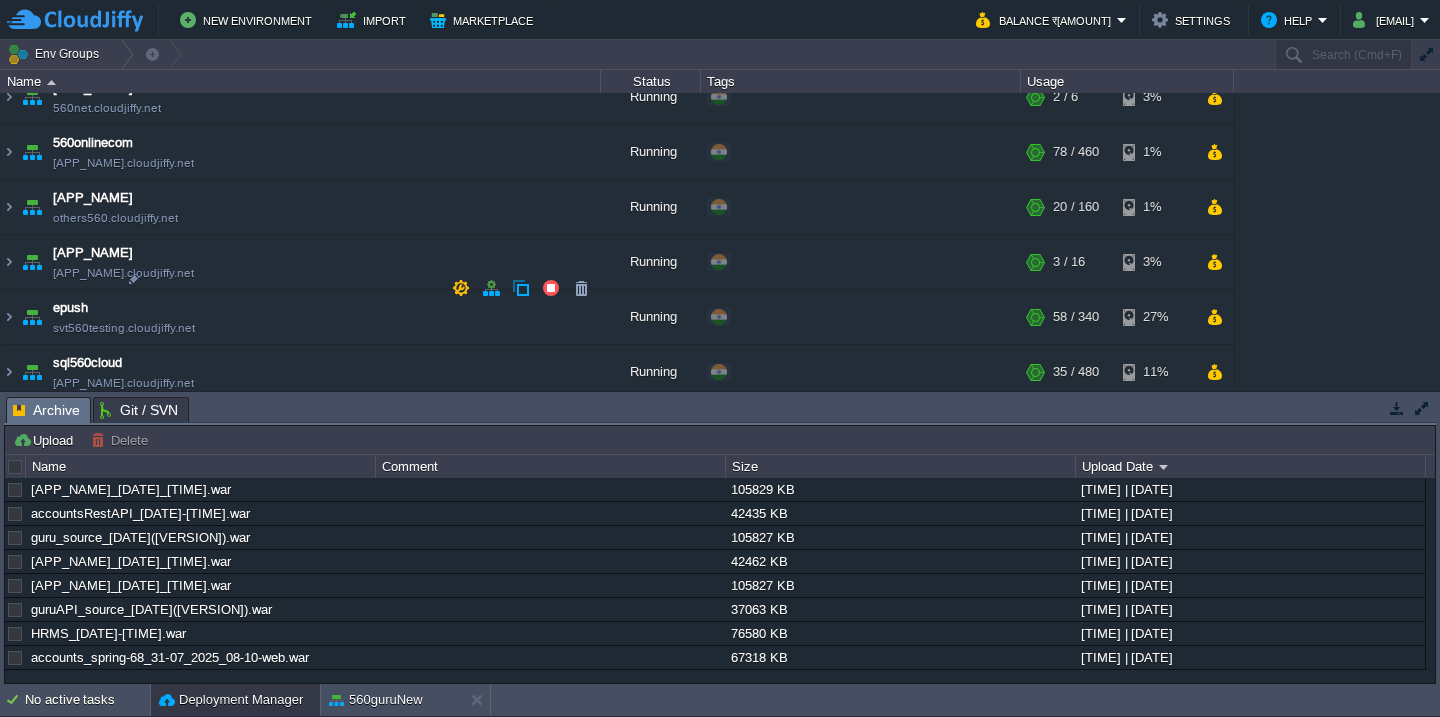 scroll, scrollTop: 1077, scrollLeft: 0, axis: vertical 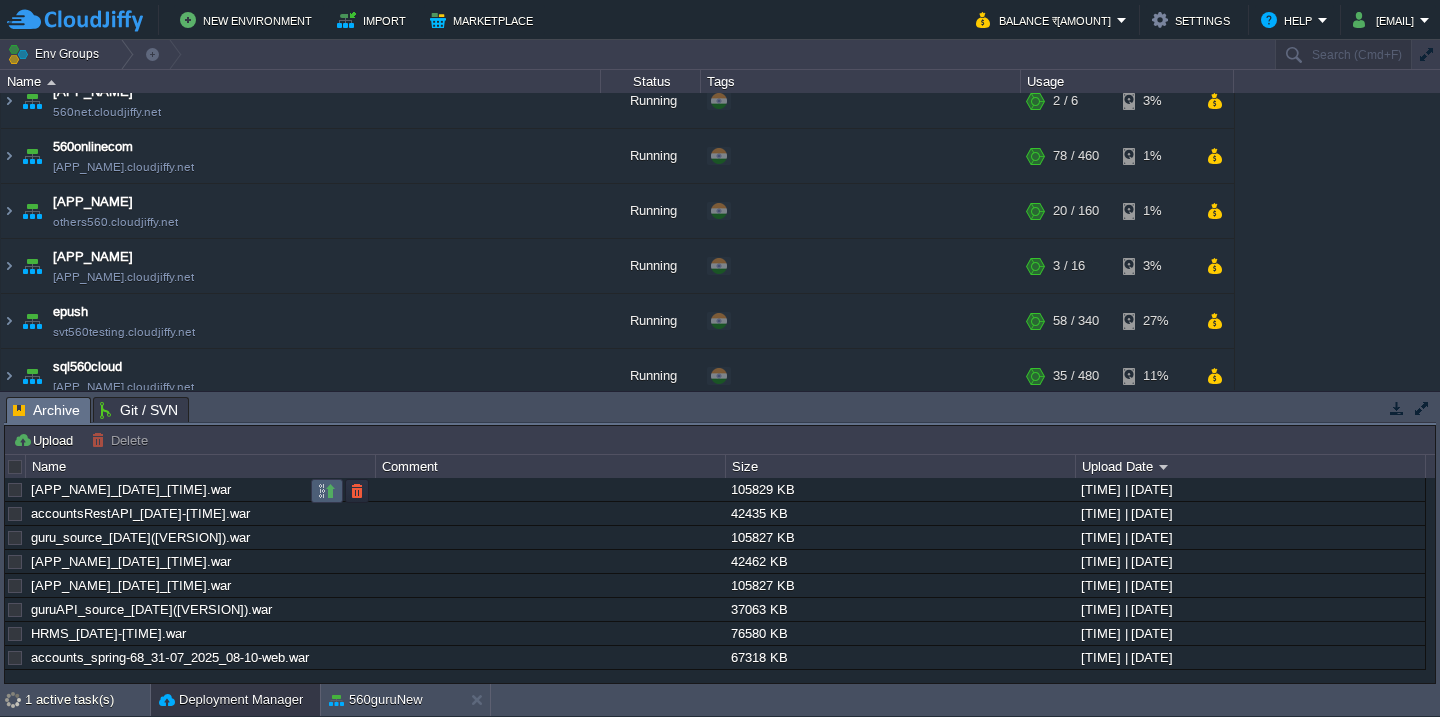 click at bounding box center [327, 491] 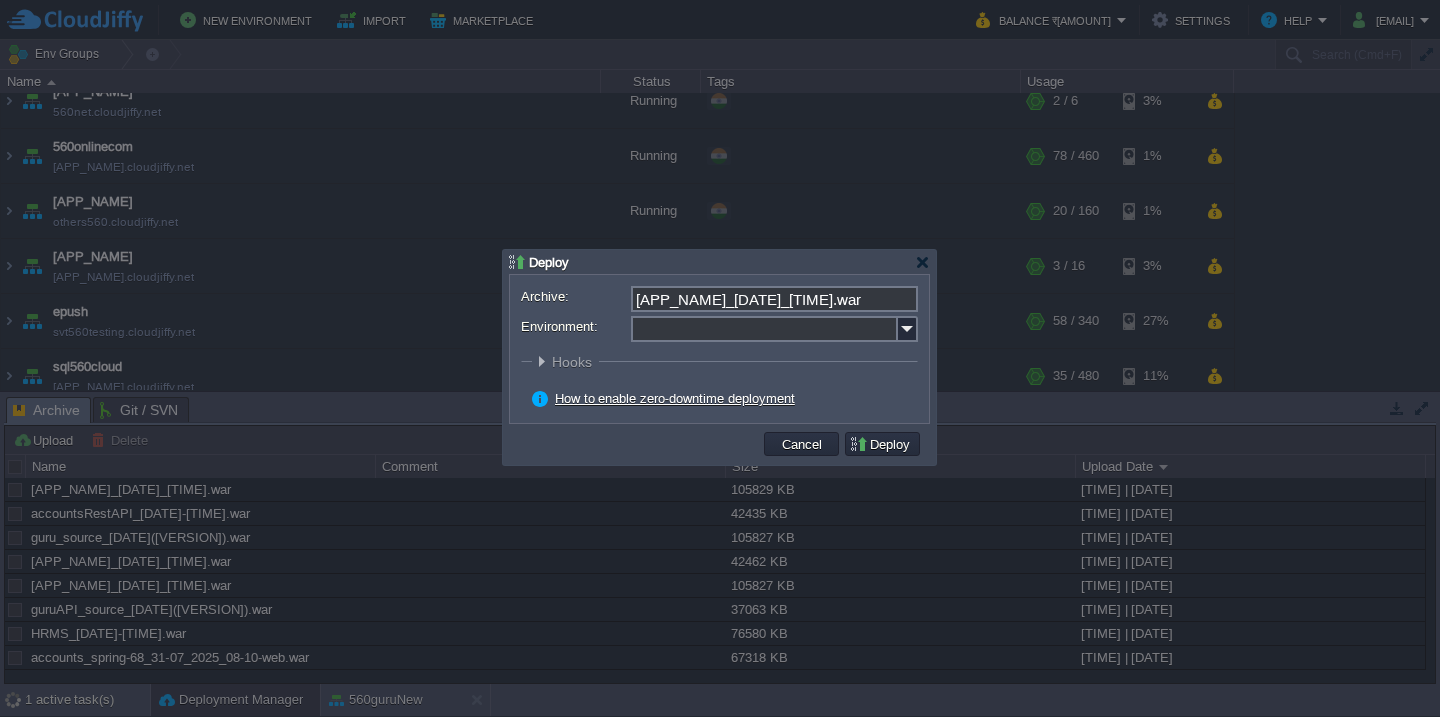 click on "Environment:" at bounding box center [764, 329] 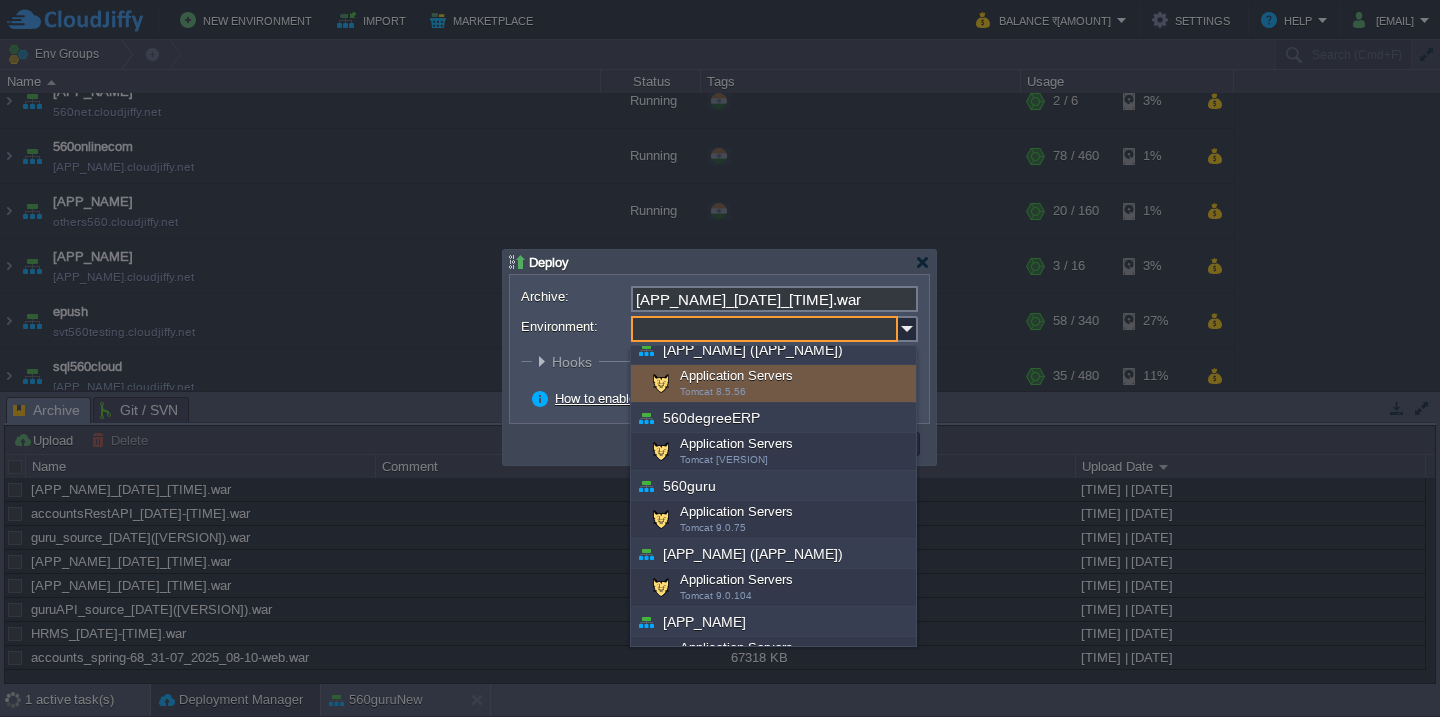 scroll, scrollTop: 99, scrollLeft: 0, axis: vertical 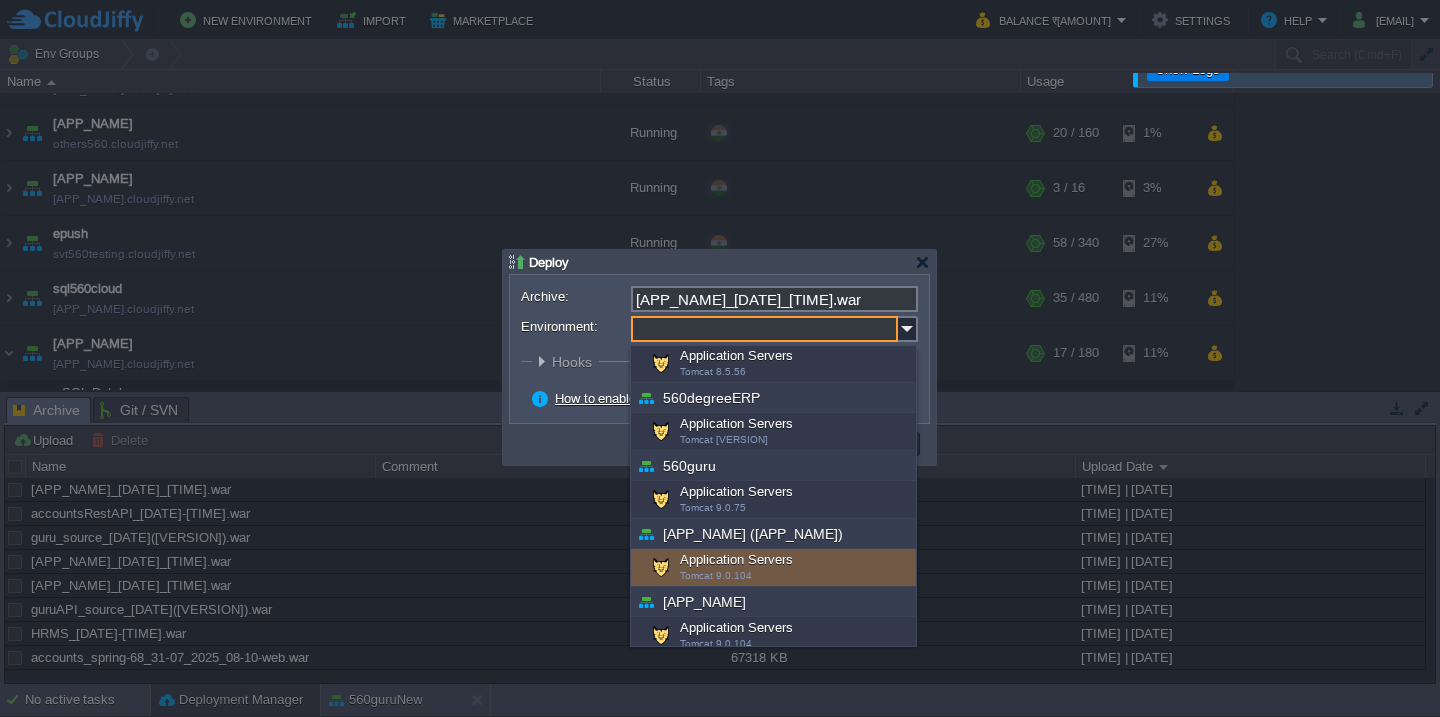 click on "Application Servers Tomcat 9.0.104" at bounding box center (773, 568) 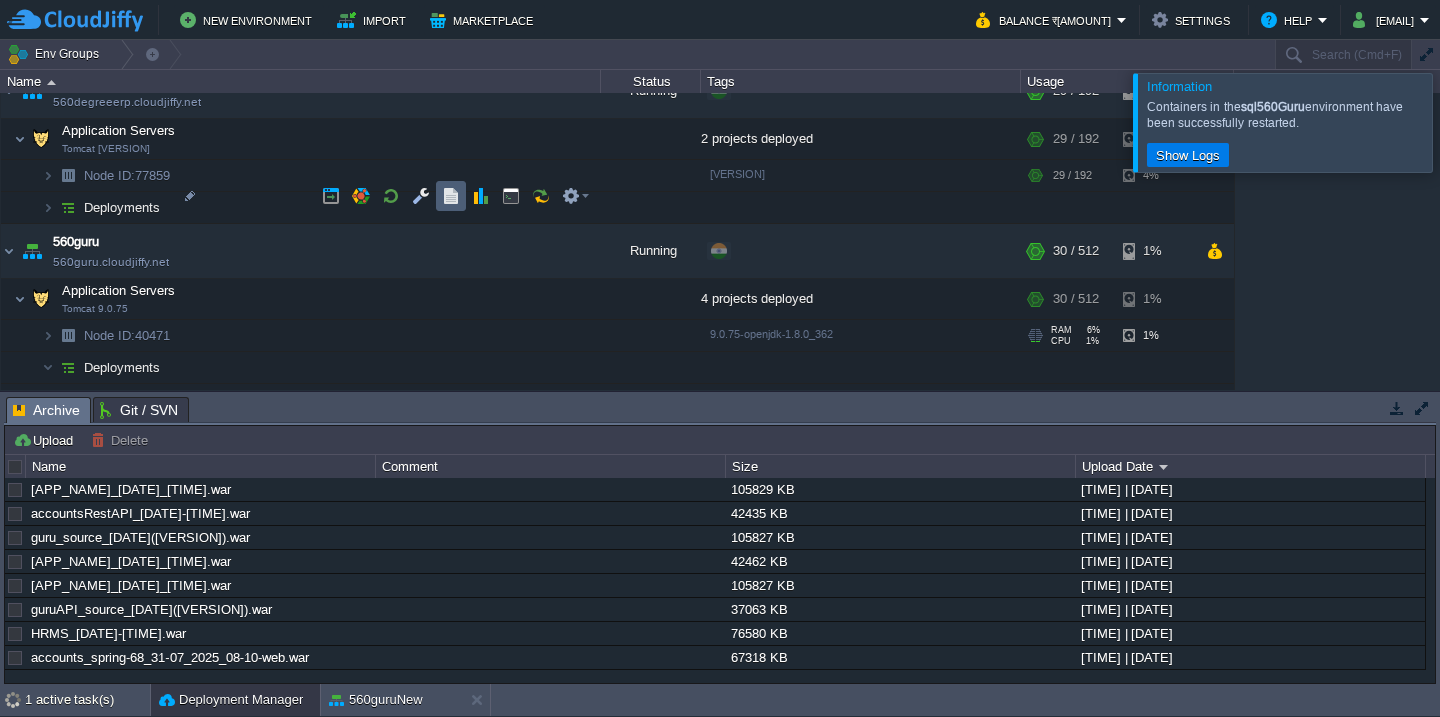 scroll, scrollTop: 438, scrollLeft: 0, axis: vertical 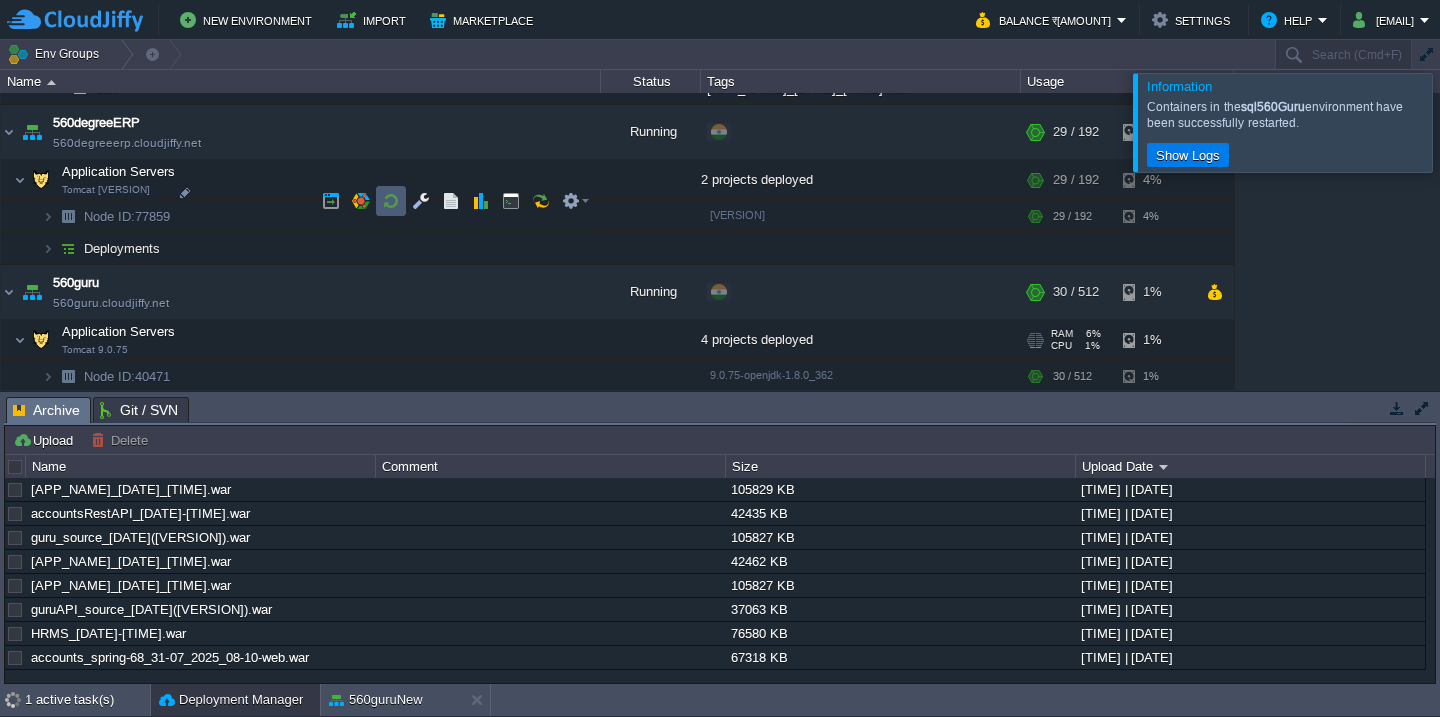 click at bounding box center (391, 201) 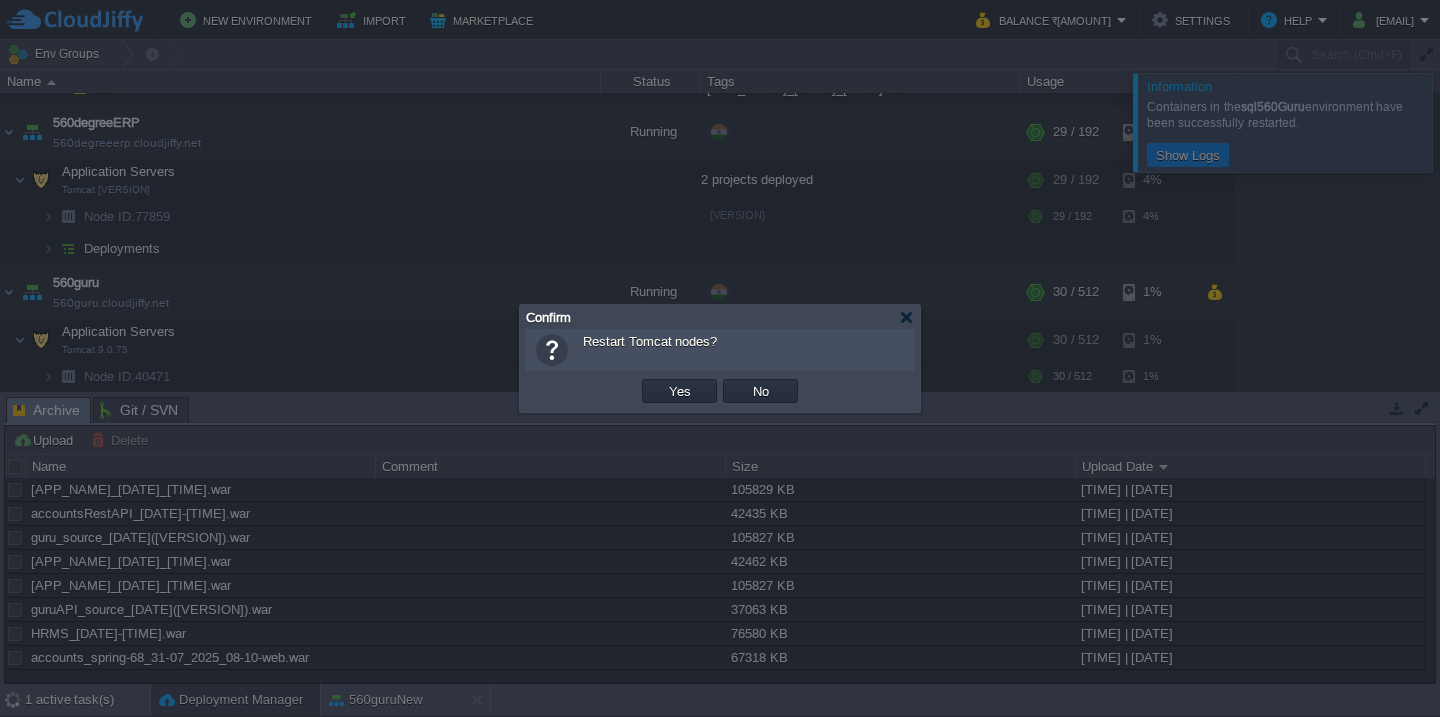 type 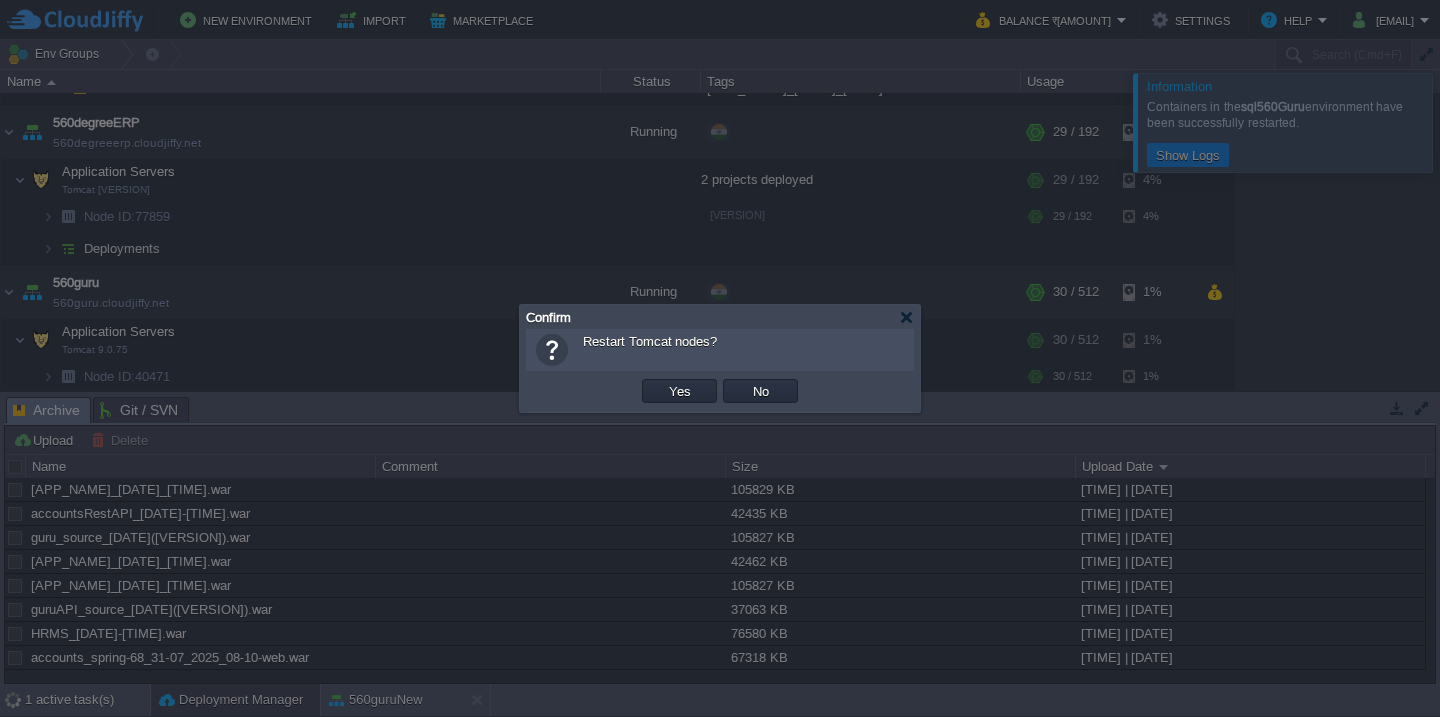 click on "Yes" at bounding box center [680, 391] 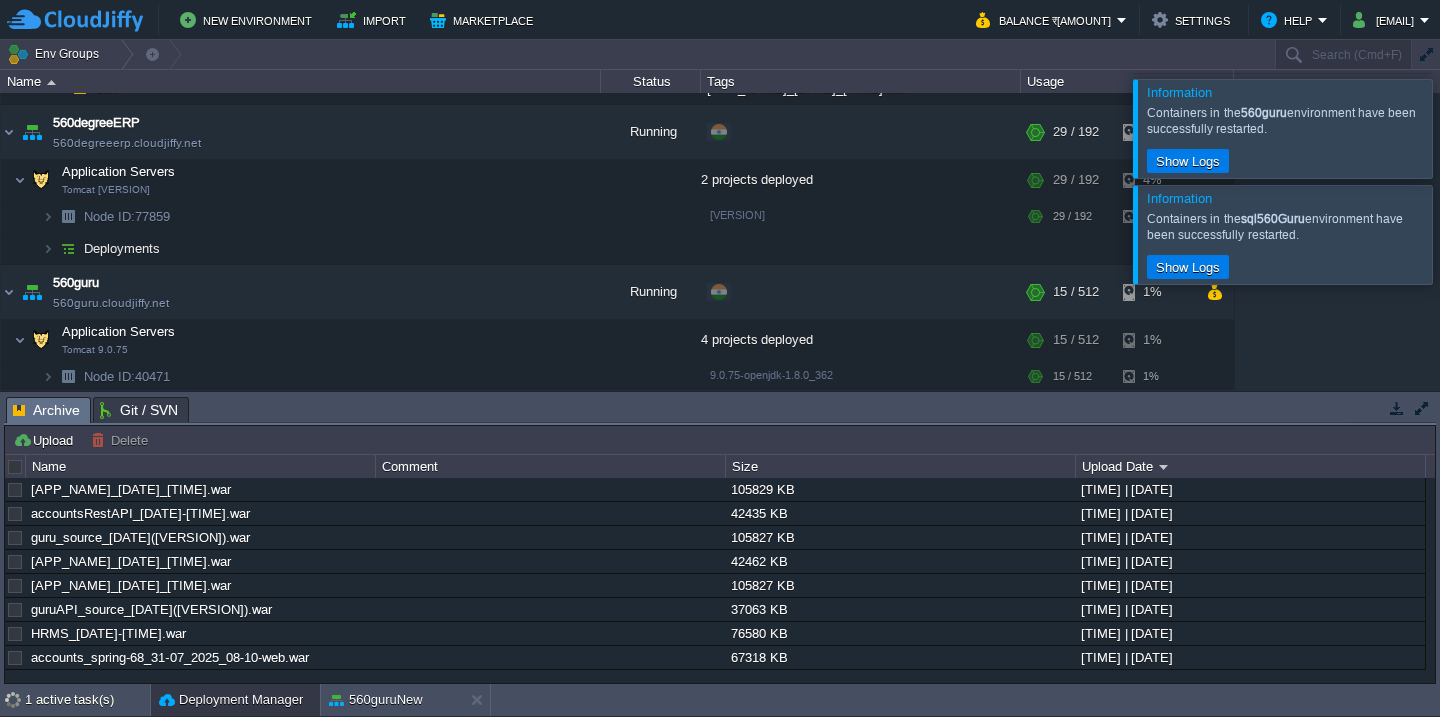 scroll, scrollTop: 646, scrollLeft: 0, axis: vertical 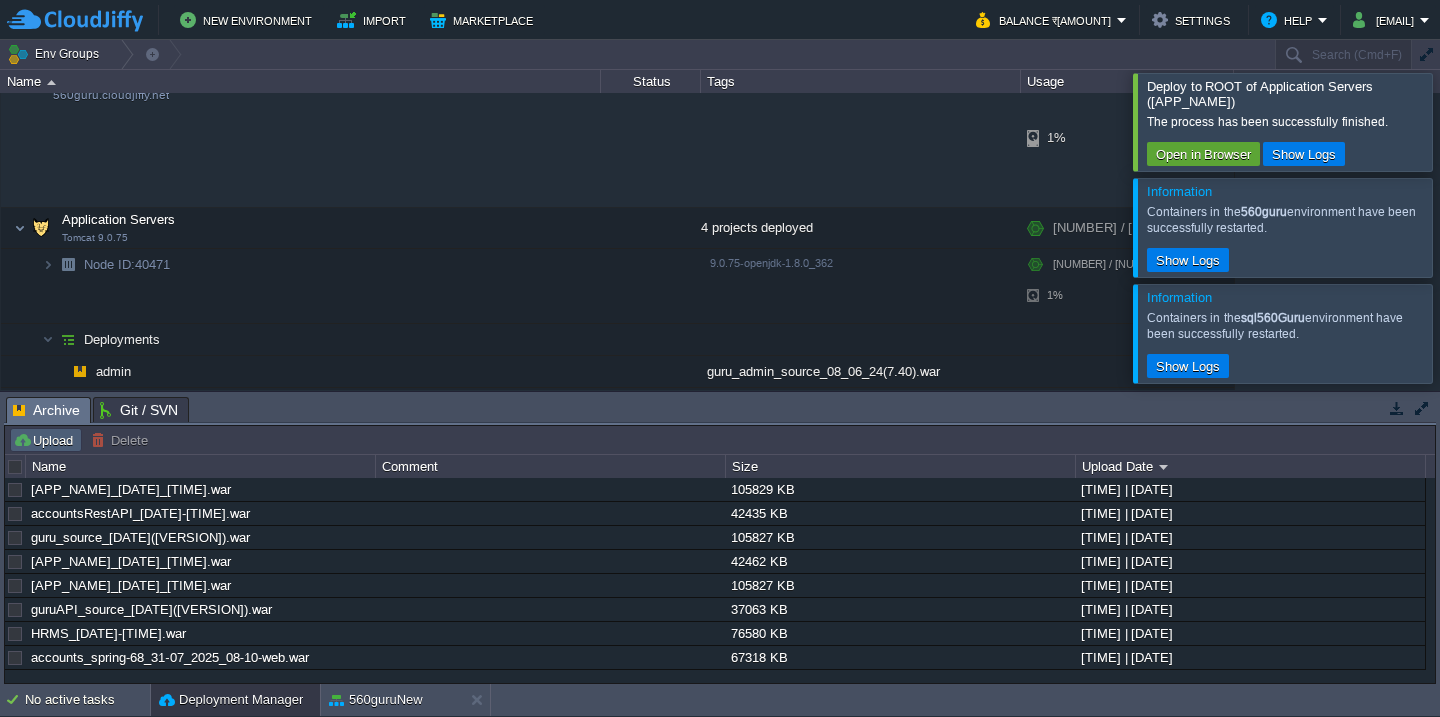click on "Upload" at bounding box center [46, 440] 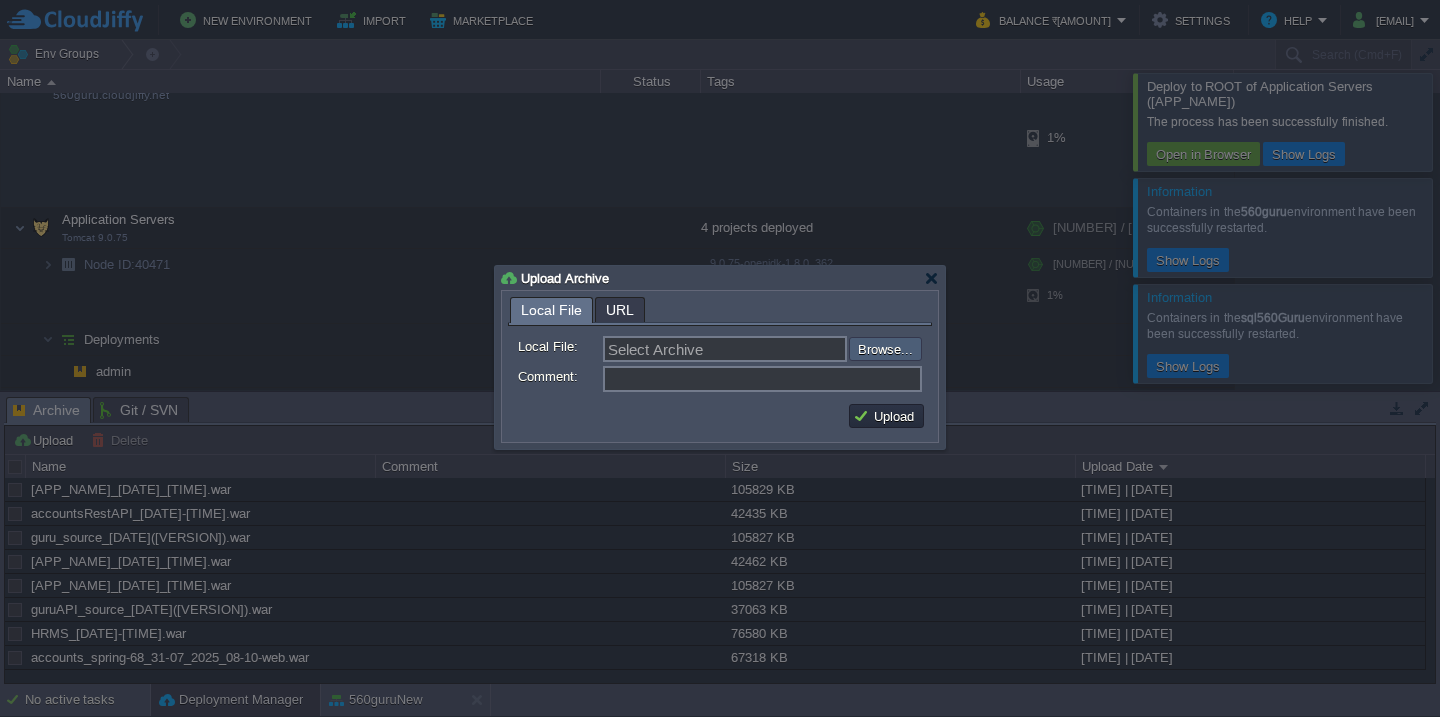 click at bounding box center (795, 349) 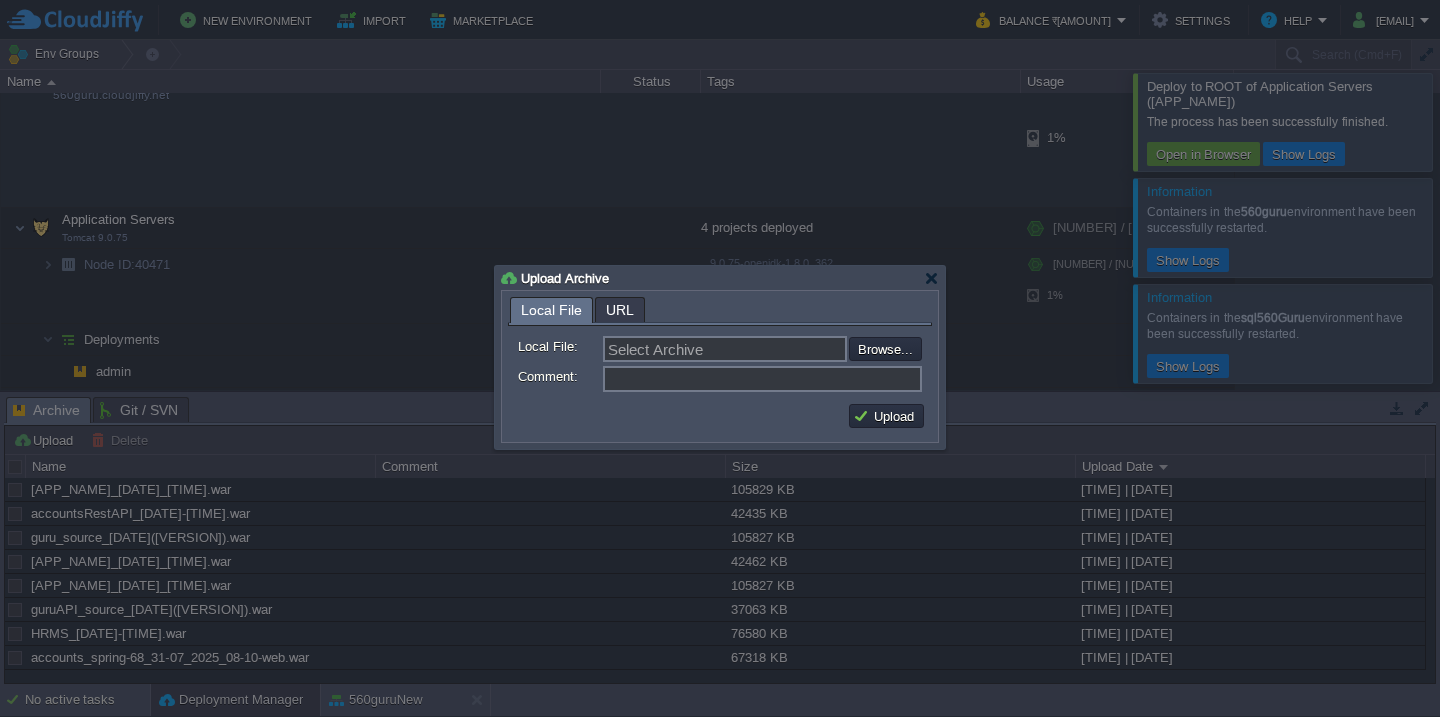 type on "C:\fakepath\accounts_spring-69_01-08_2025_07-05-web.war" 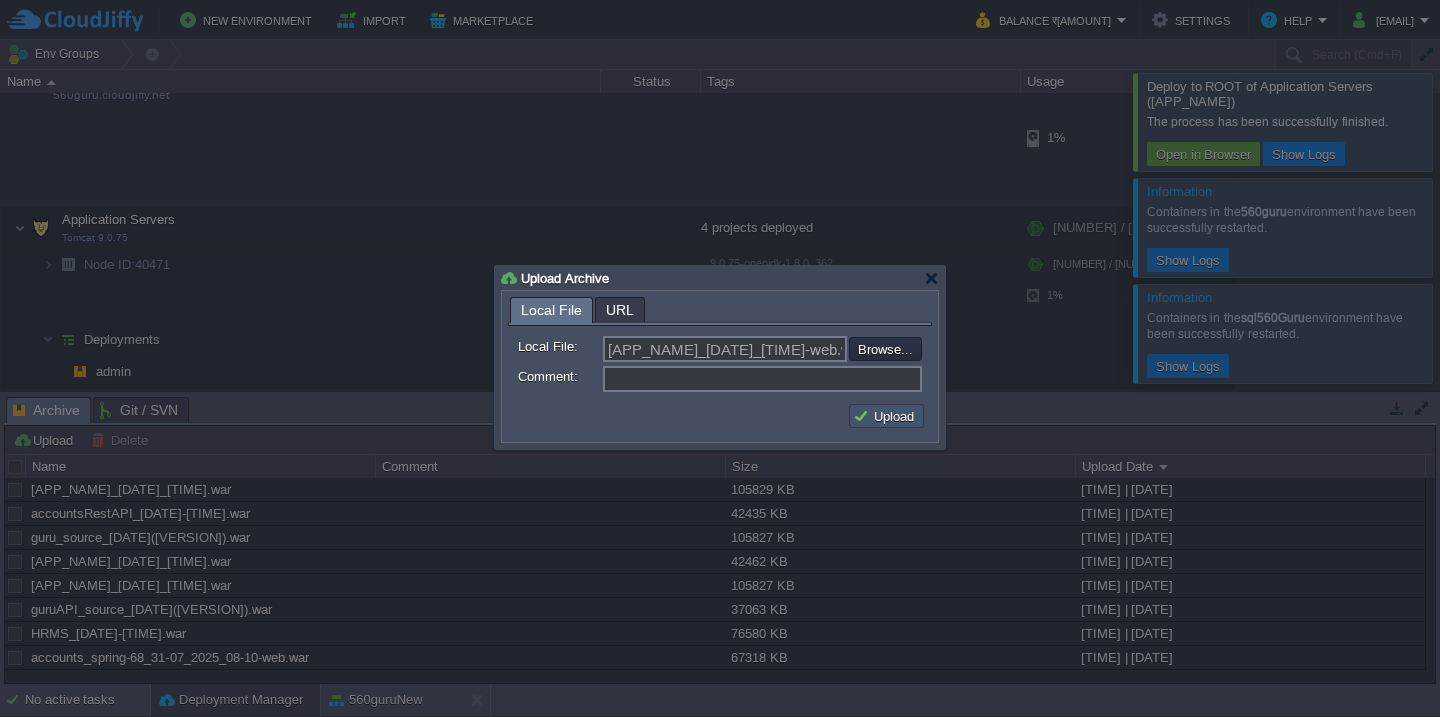 click on "Upload" at bounding box center (886, 416) 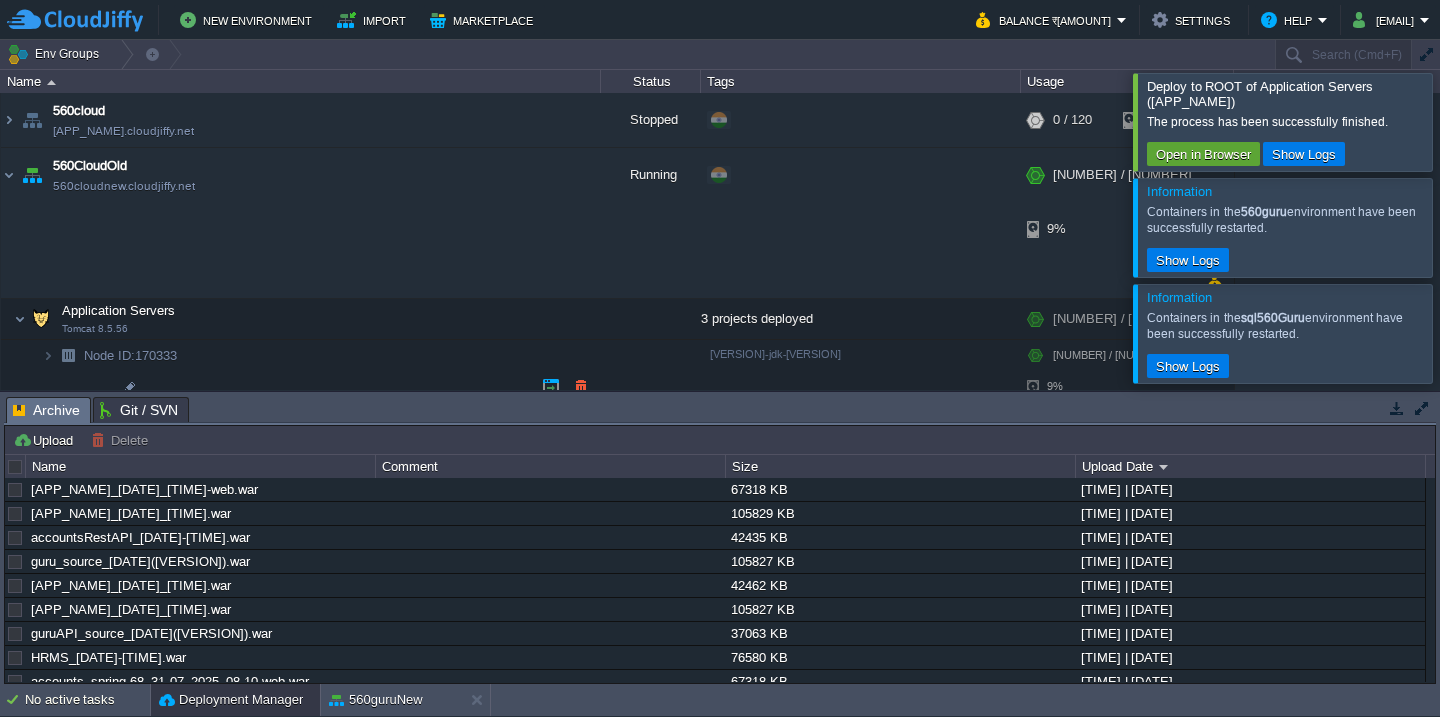 scroll, scrollTop: 88, scrollLeft: 0, axis: vertical 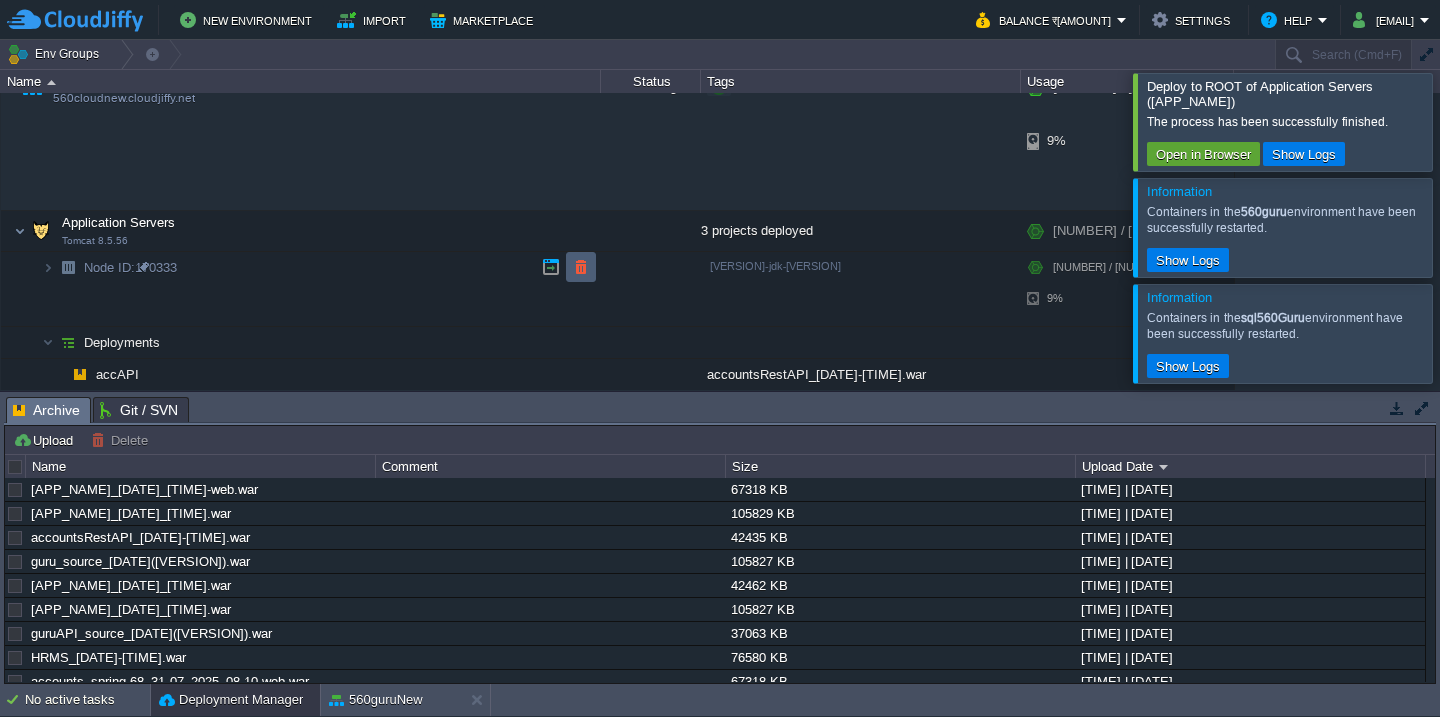 click at bounding box center [581, 267] 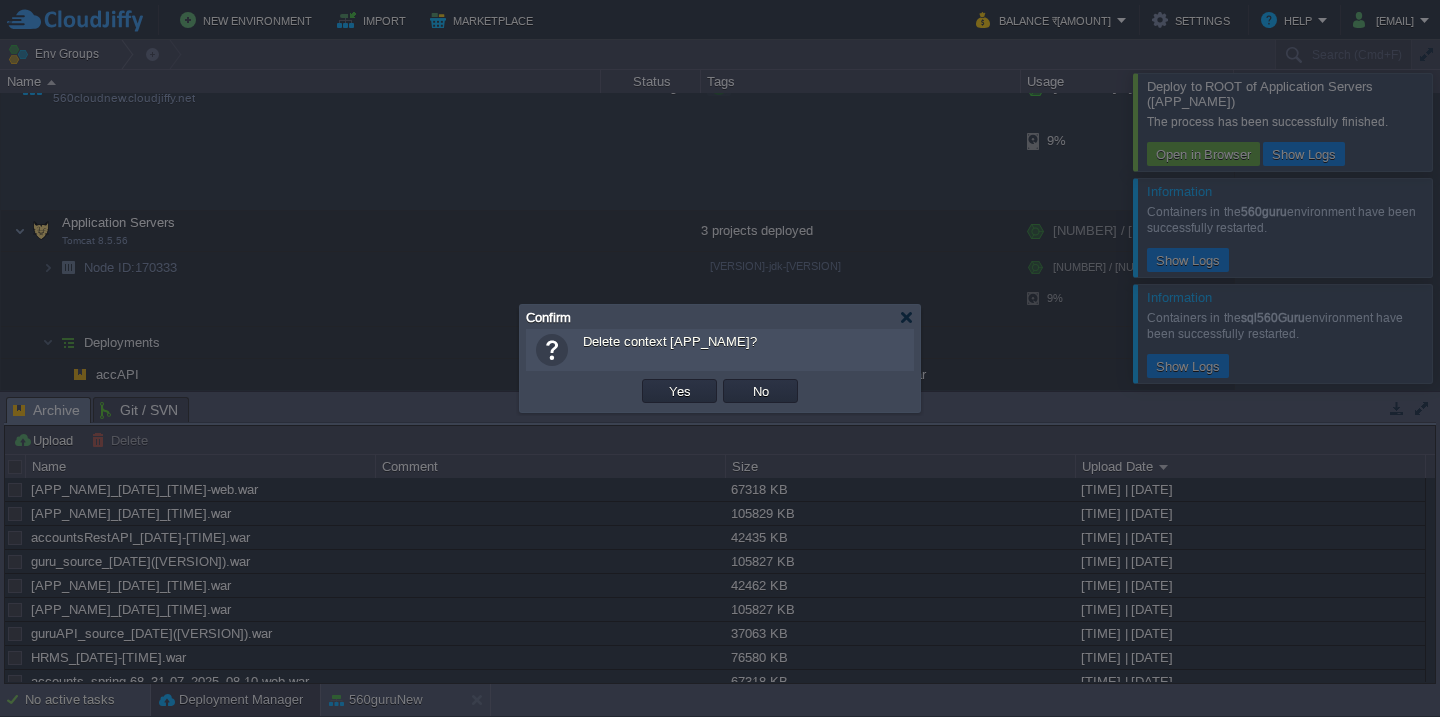 type 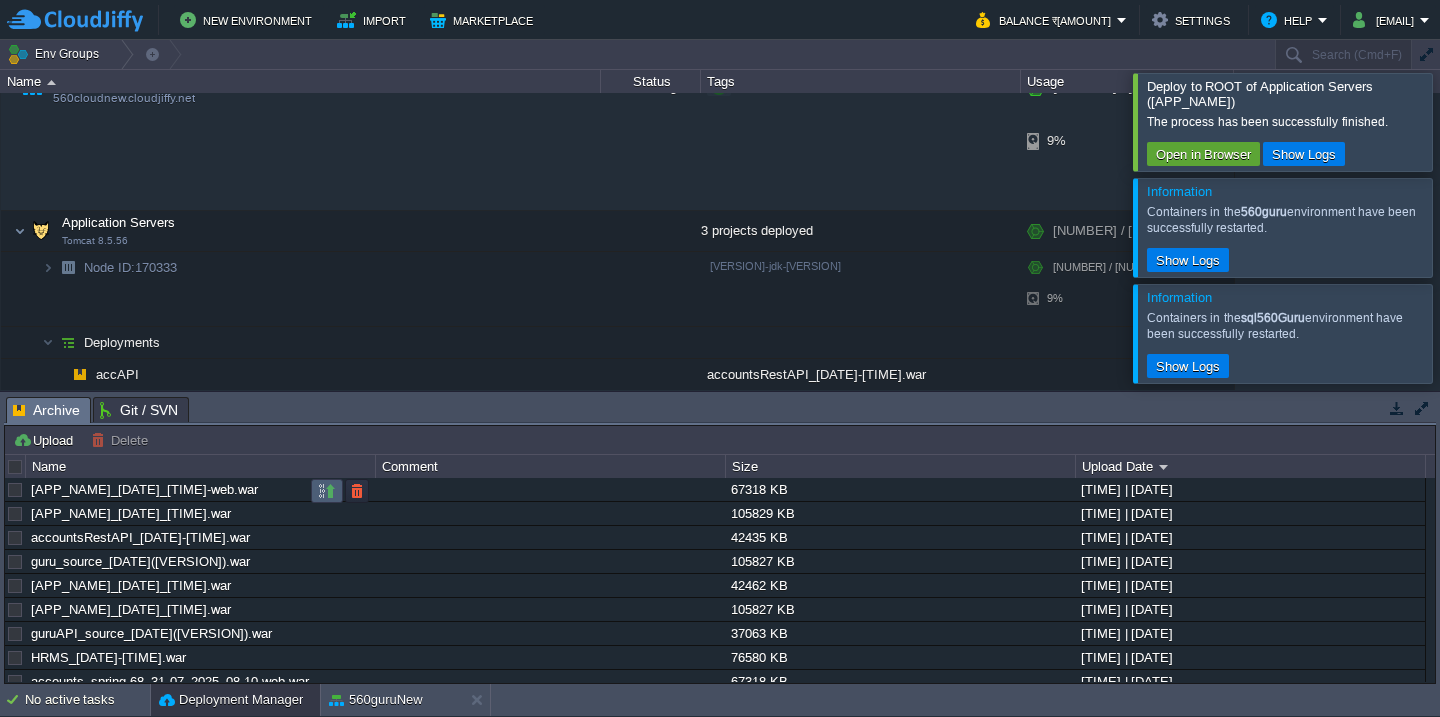 click at bounding box center (327, 491) 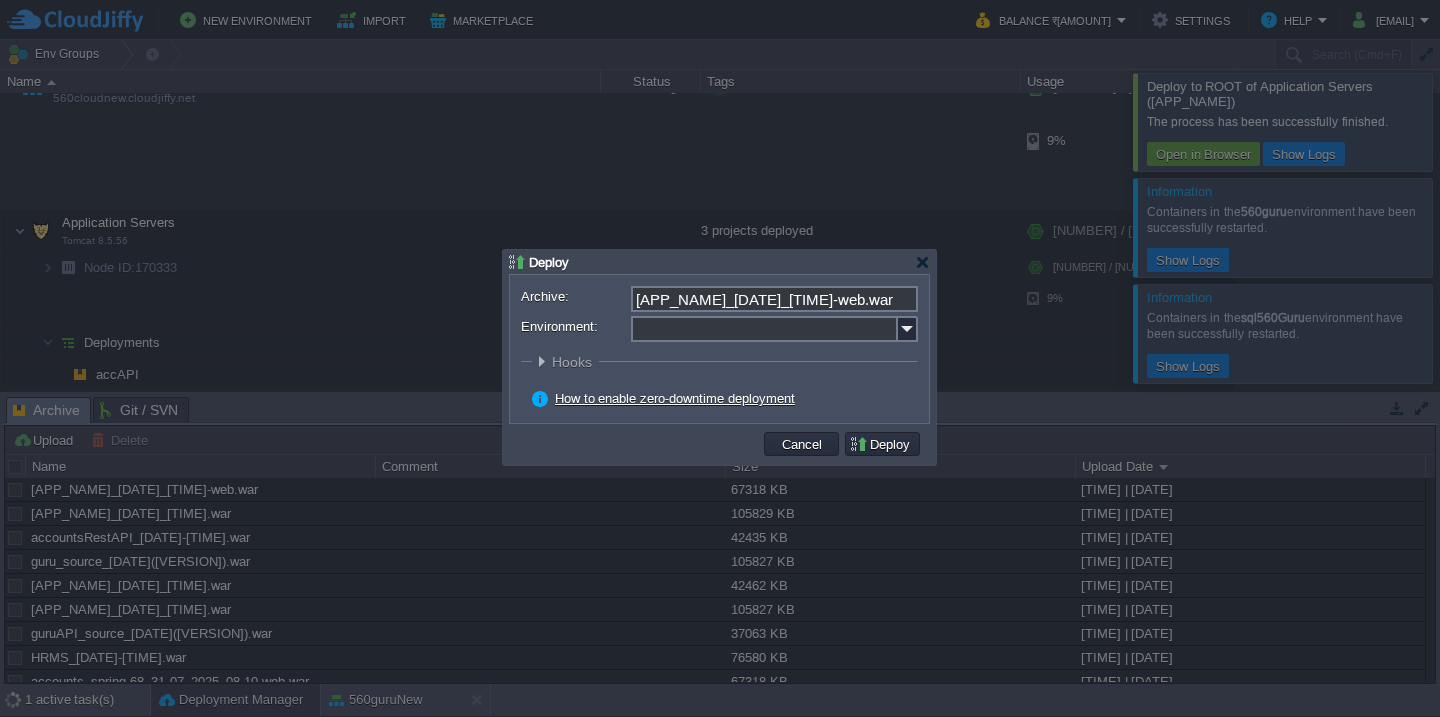 click on "Environment:" at bounding box center (764, 329) 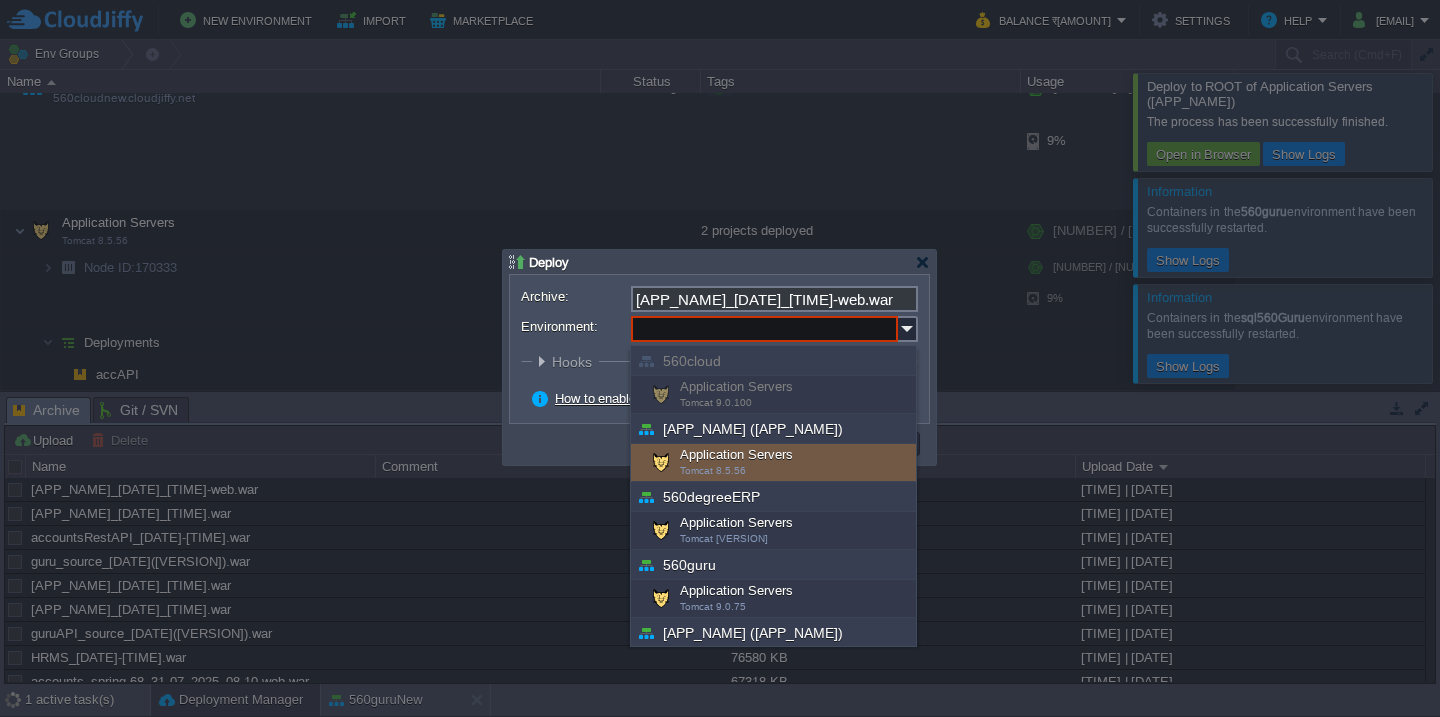 click on "Tomcat 8.5.56" at bounding box center [713, 470] 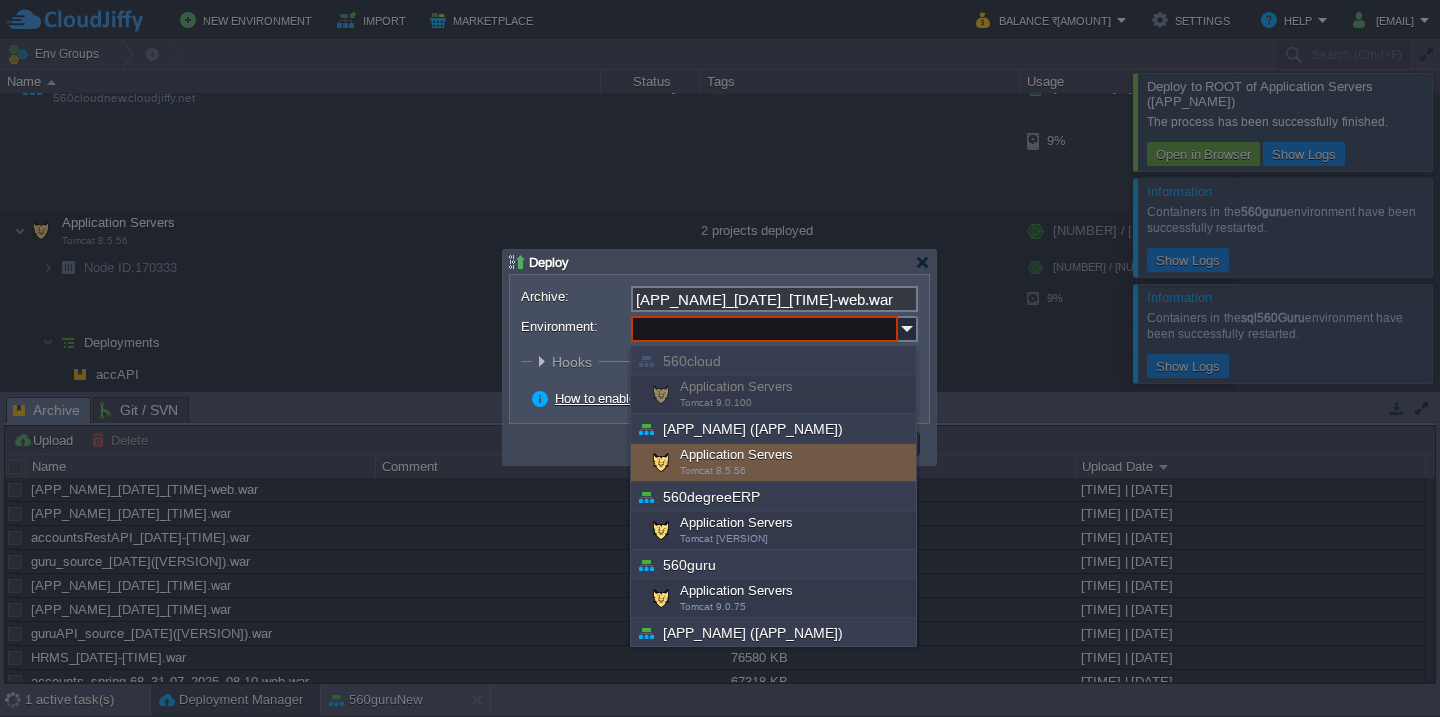 type on "Application Servers ([APP_NAME] ([APP_NAME]))" 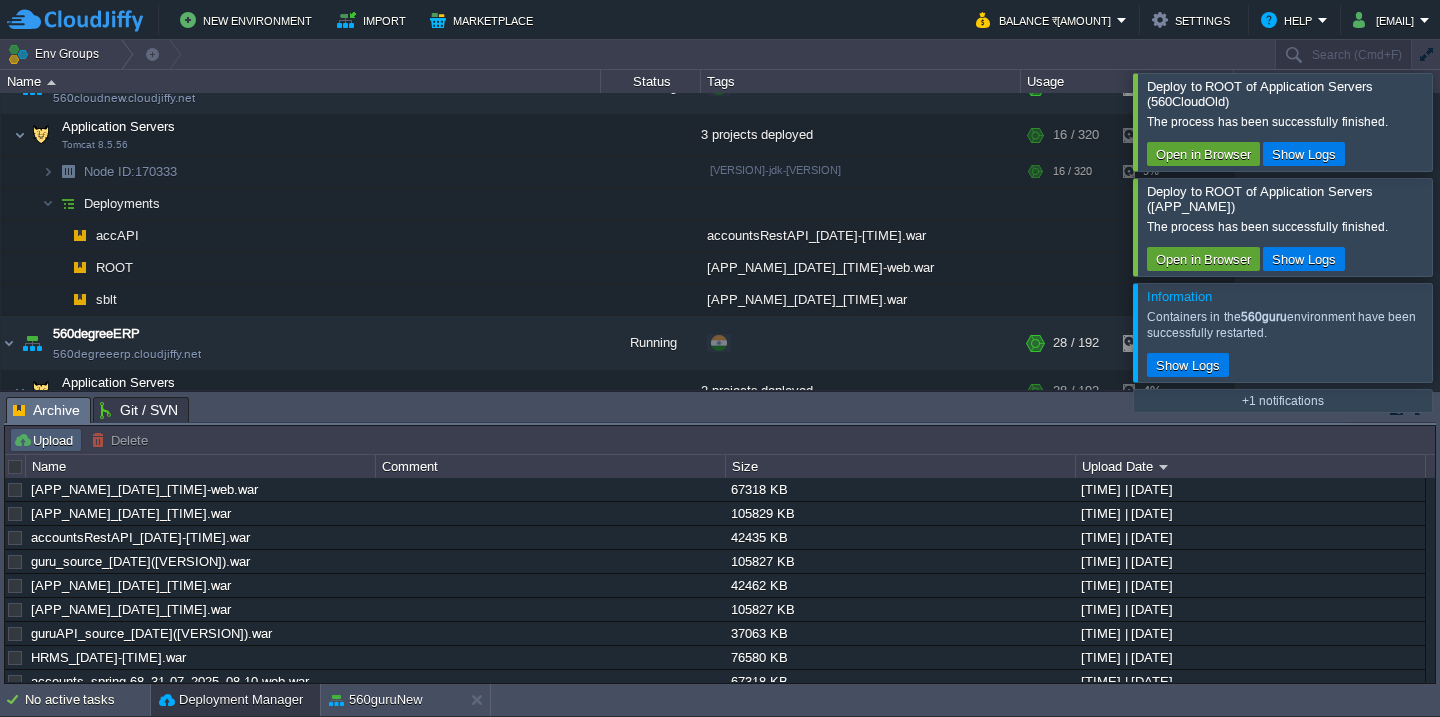 click on "Upload" at bounding box center (46, 440) 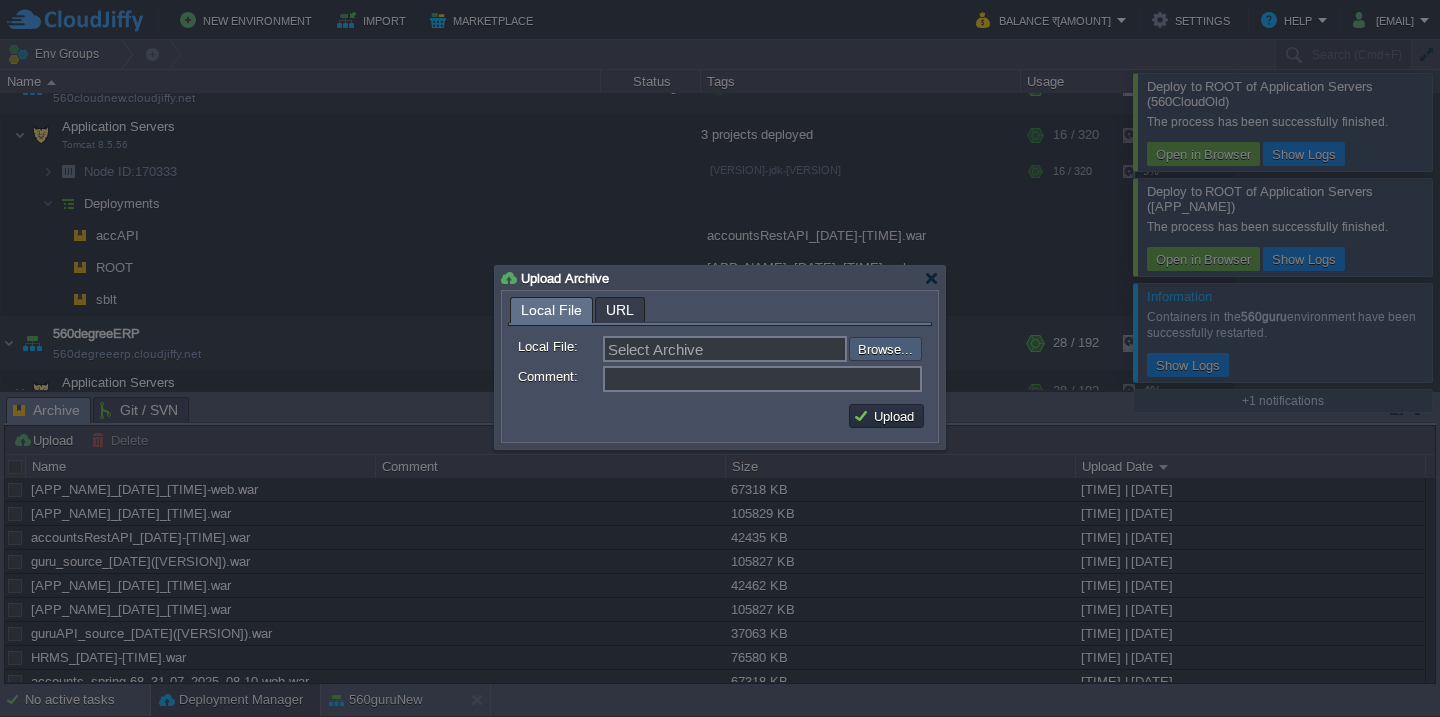 click at bounding box center [795, 349] 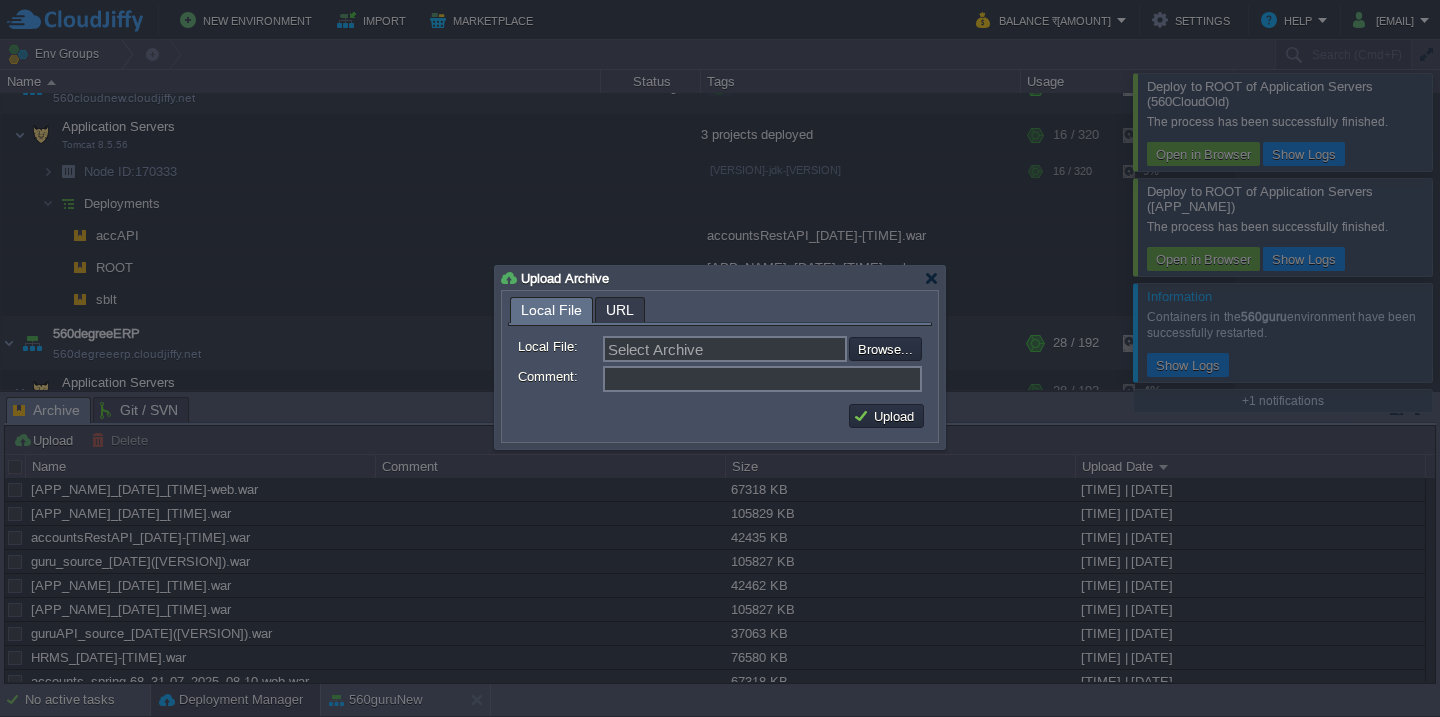 type on "C:\fakepath\HRMS_[DATE]-[TIME].war" 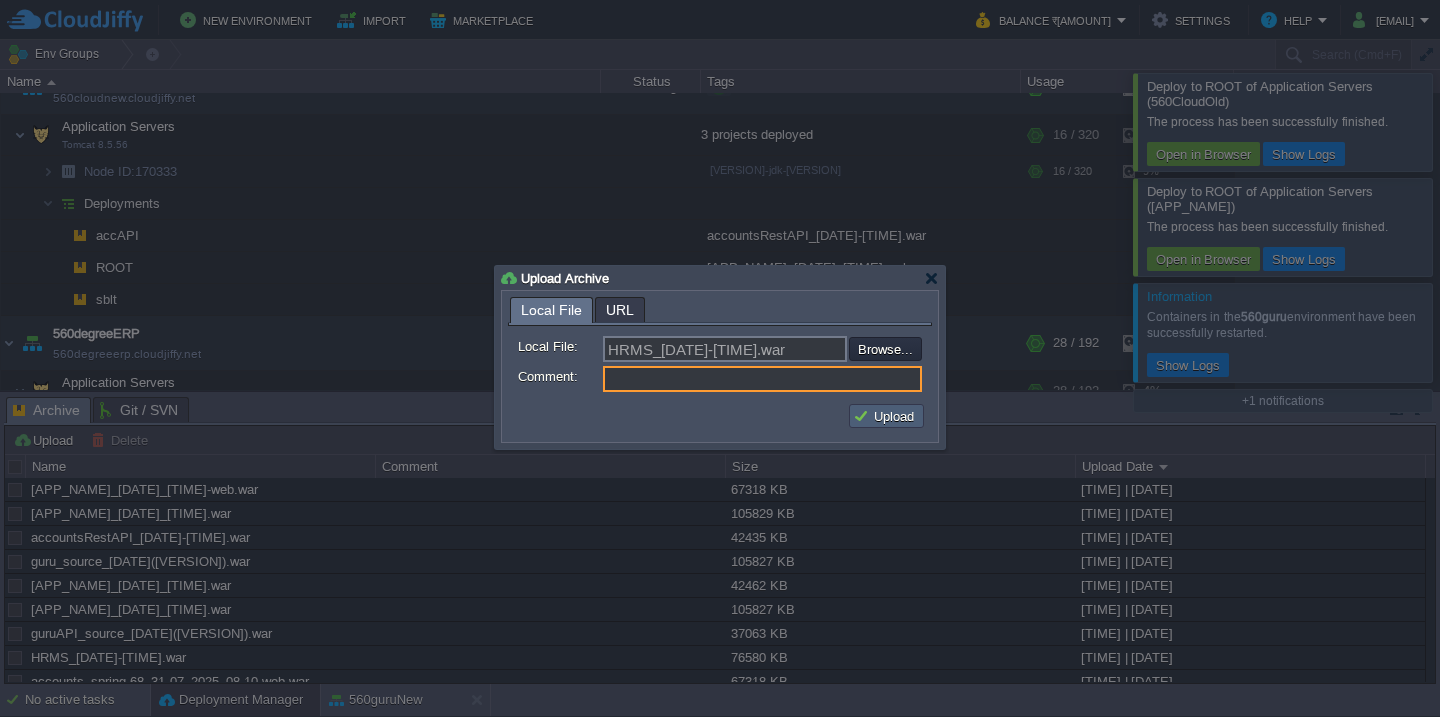 click on "Upload" at bounding box center (886, 416) 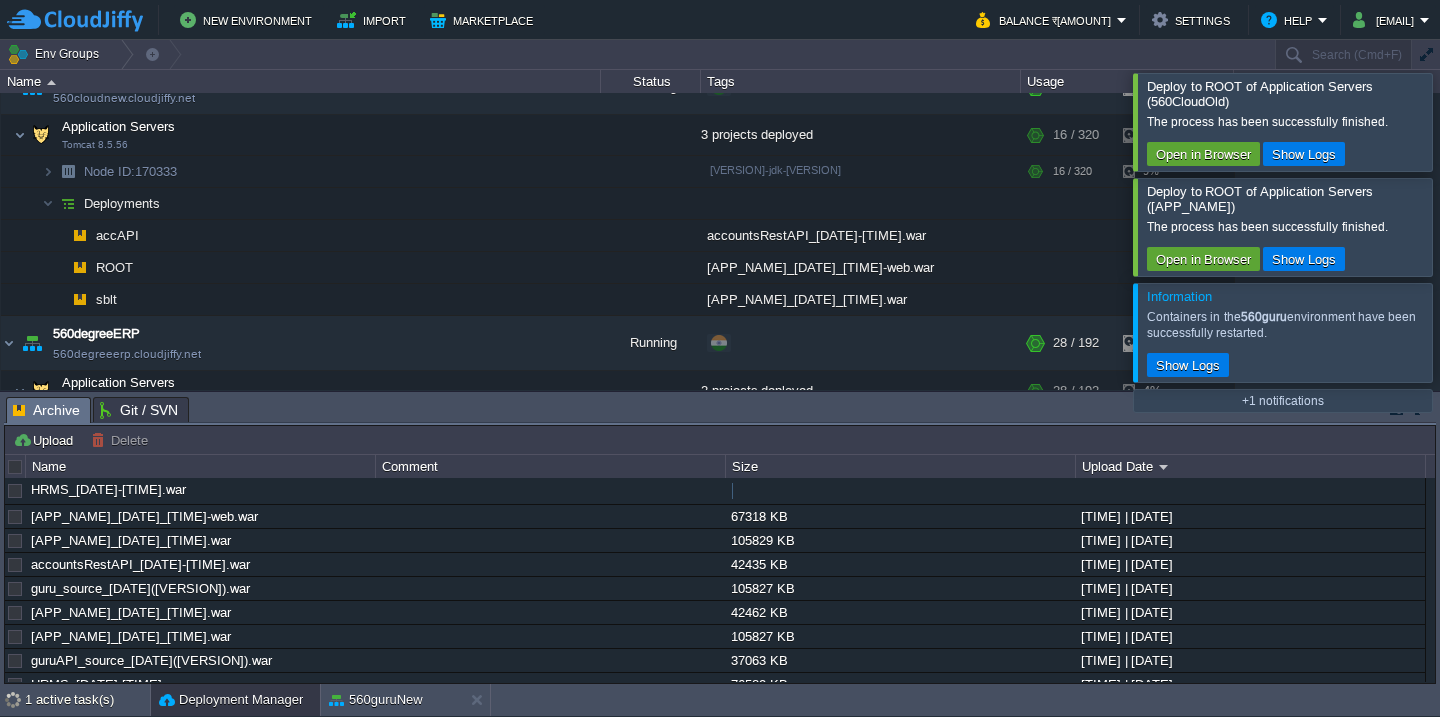 click at bounding box center [1464, 121] 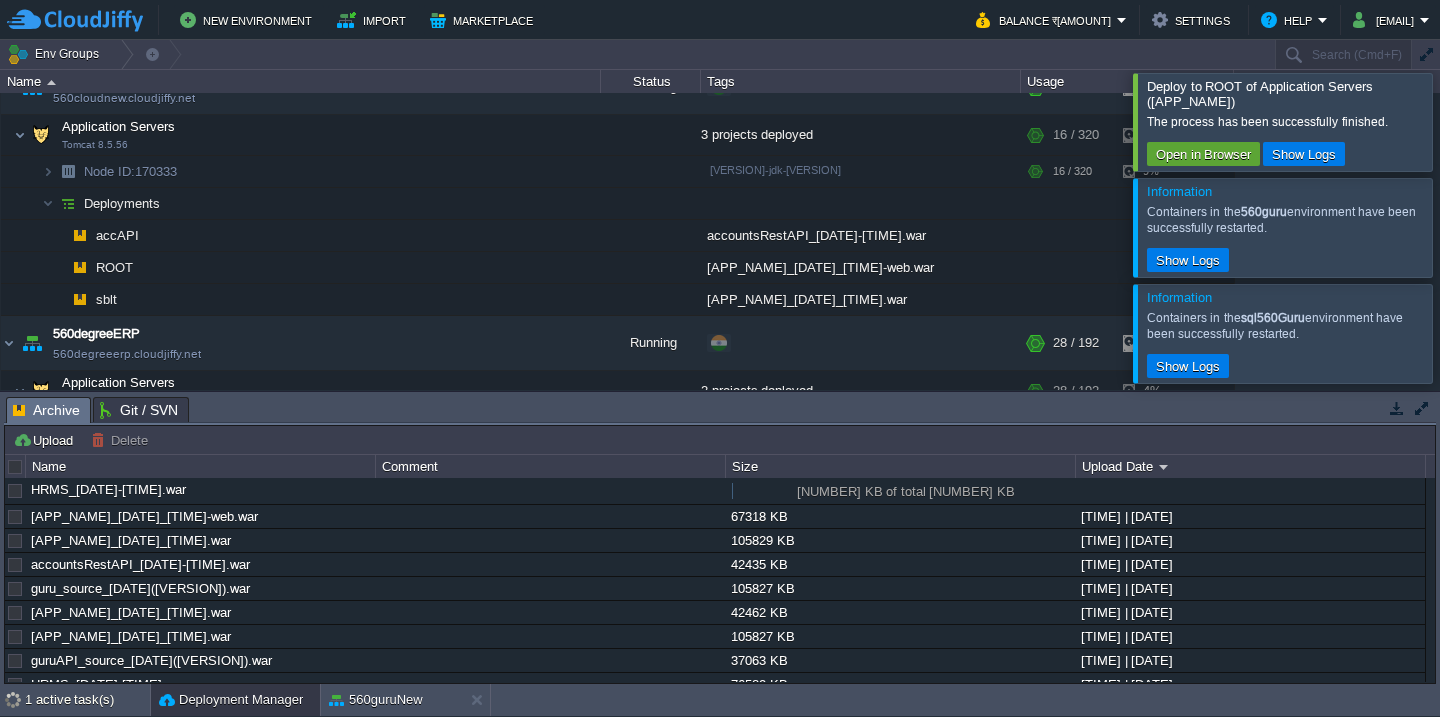 click at bounding box center (1464, 121) 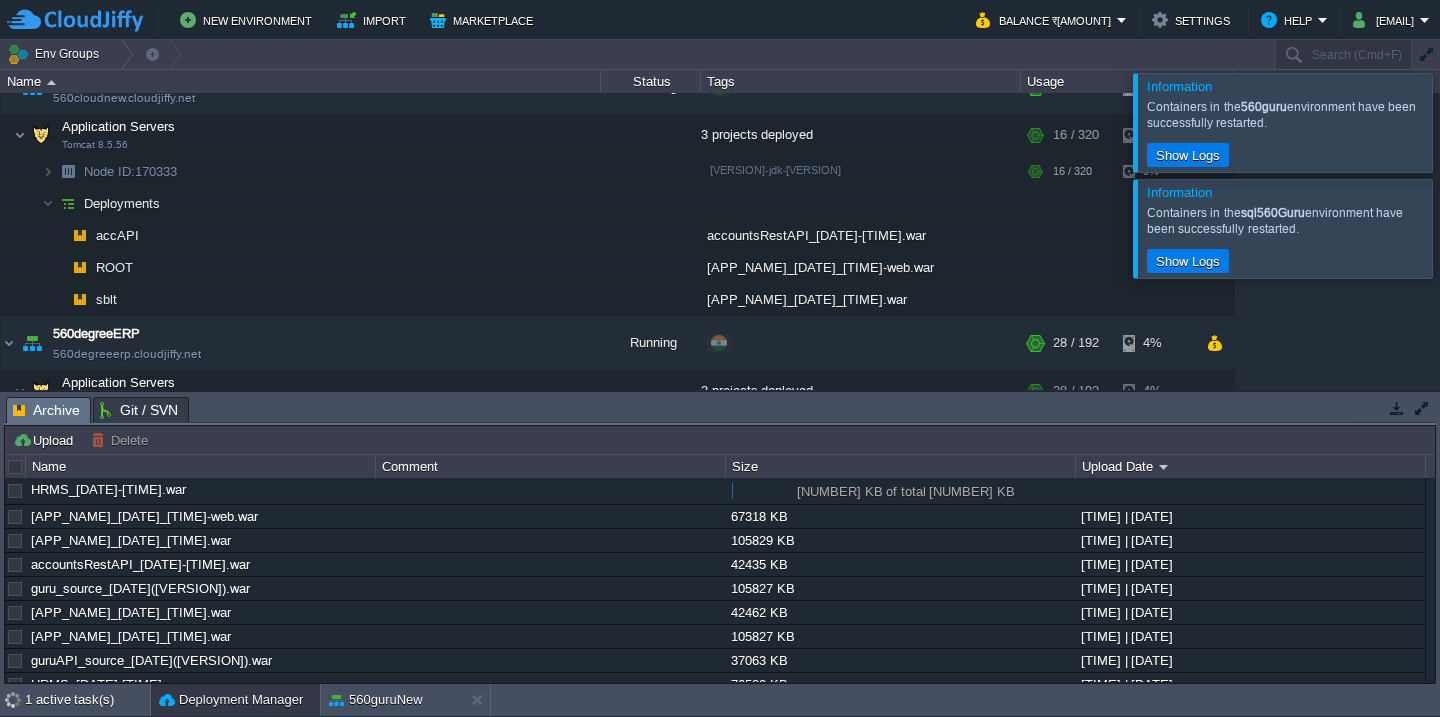 click at bounding box center [1464, 122] 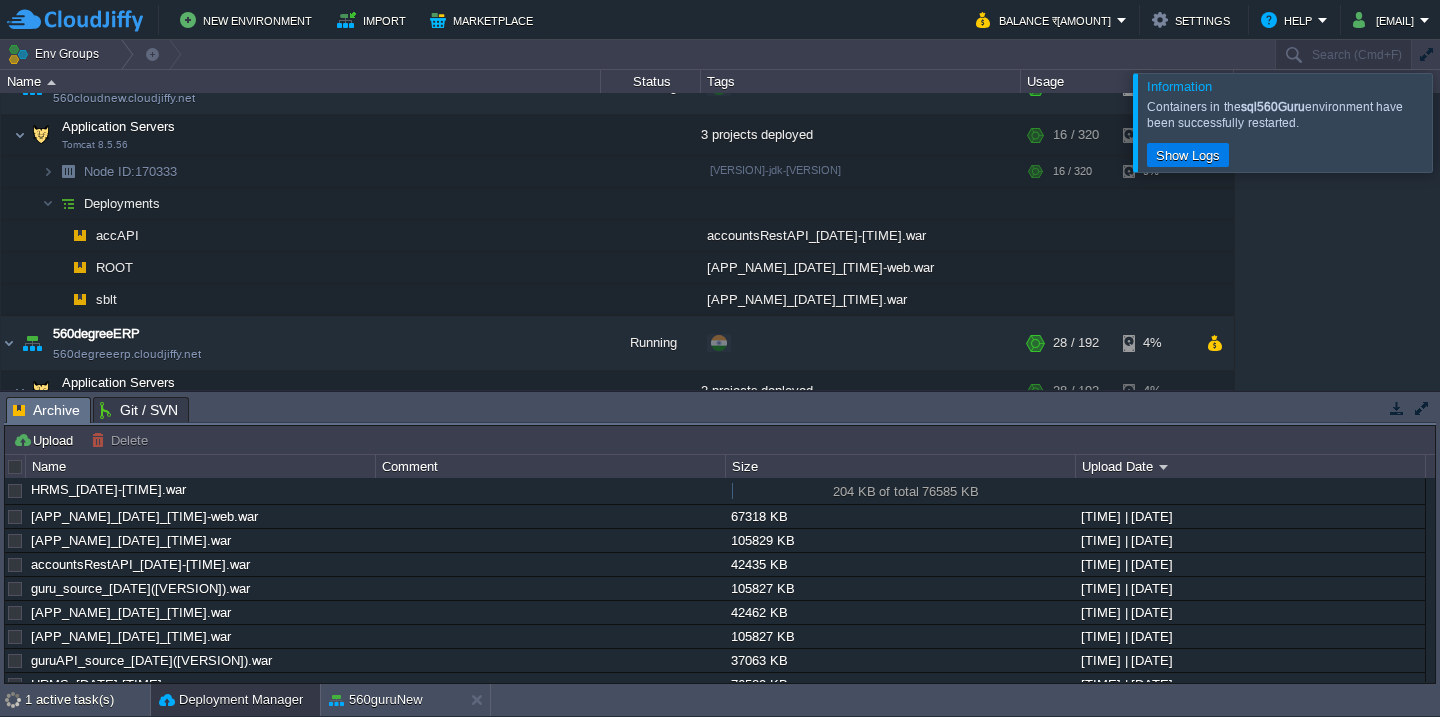click at bounding box center (1464, 122) 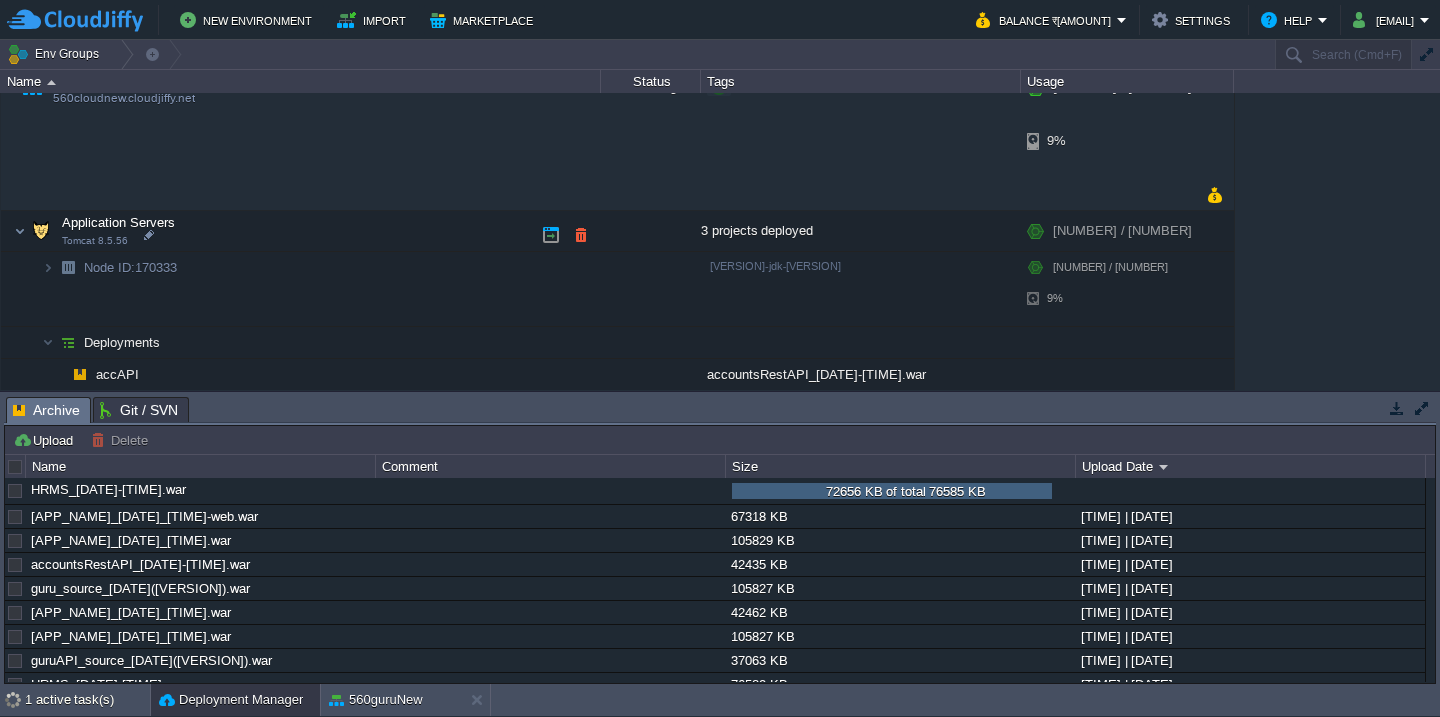 scroll, scrollTop: 0, scrollLeft: 0, axis: both 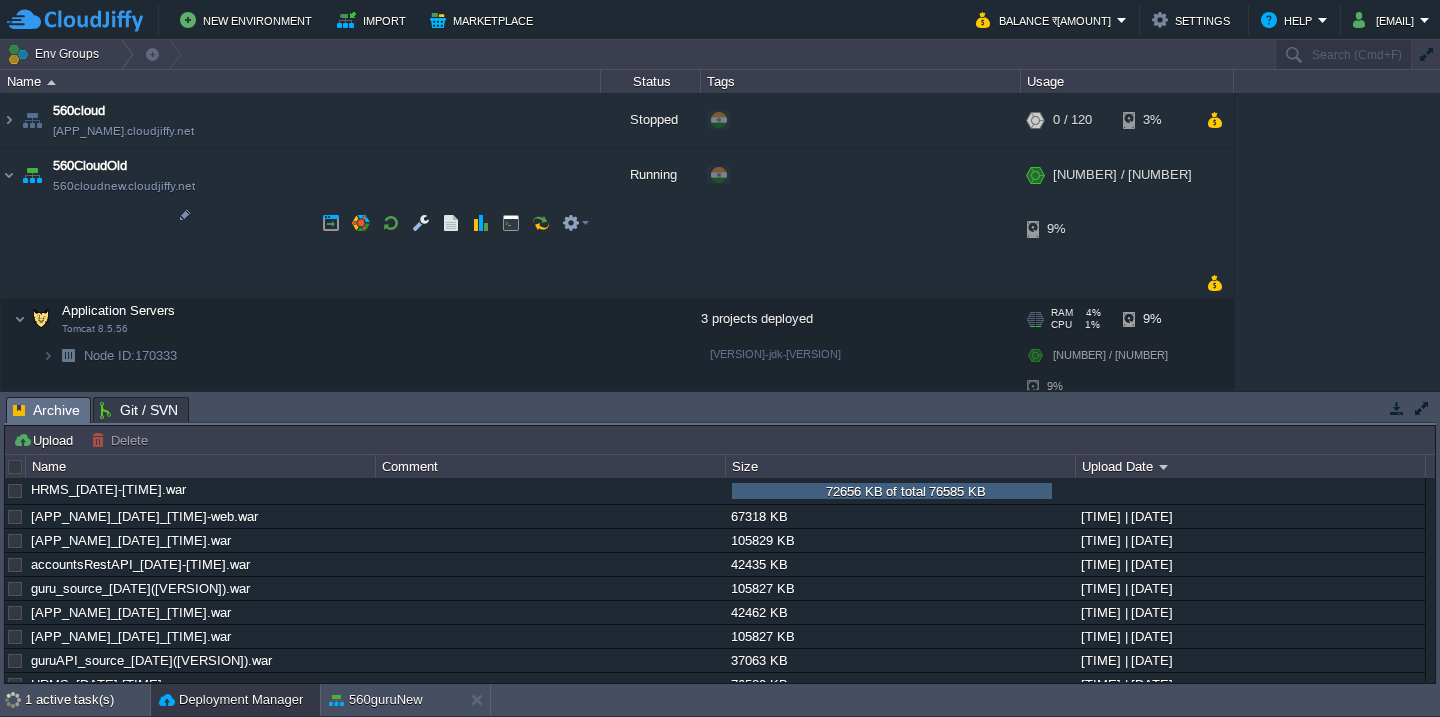 click on "Application Servers Tomcat [VERSION]" at bounding box center (301, 319) 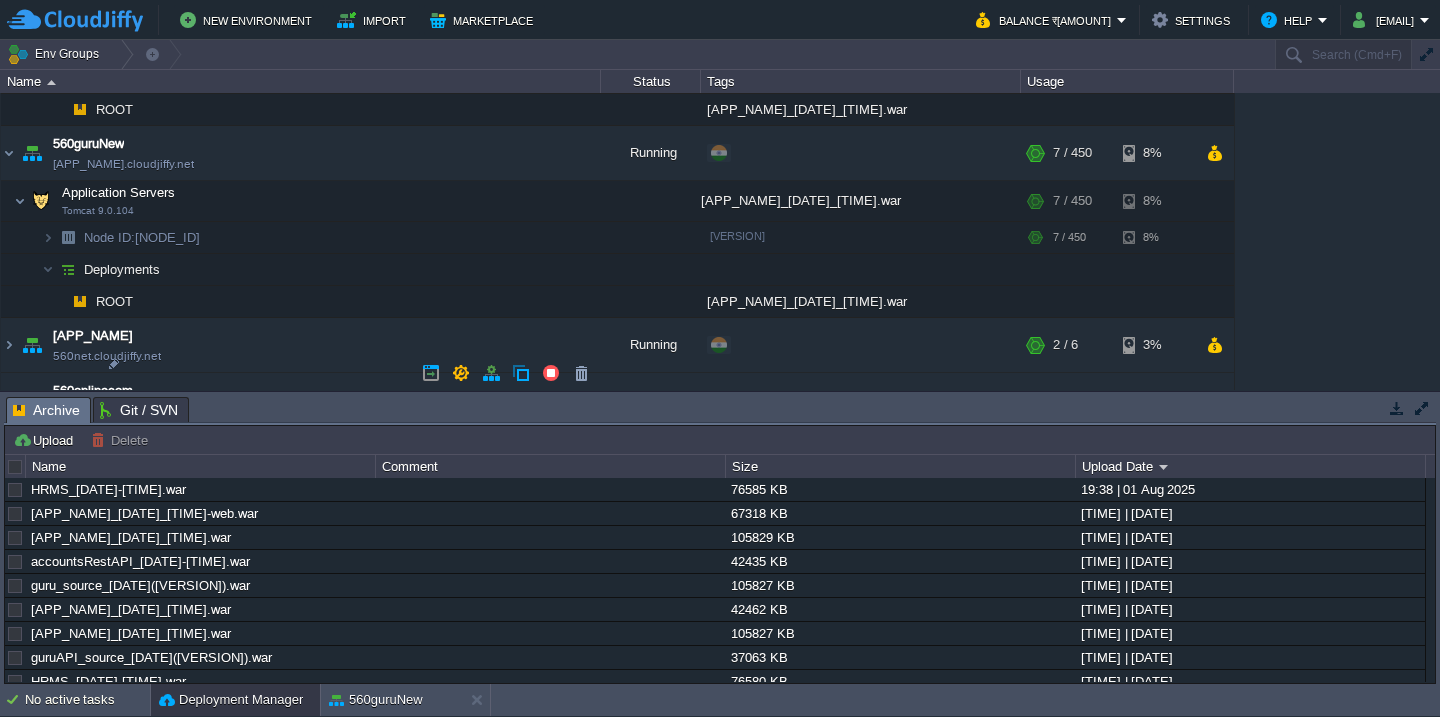 scroll, scrollTop: 789, scrollLeft: 0, axis: vertical 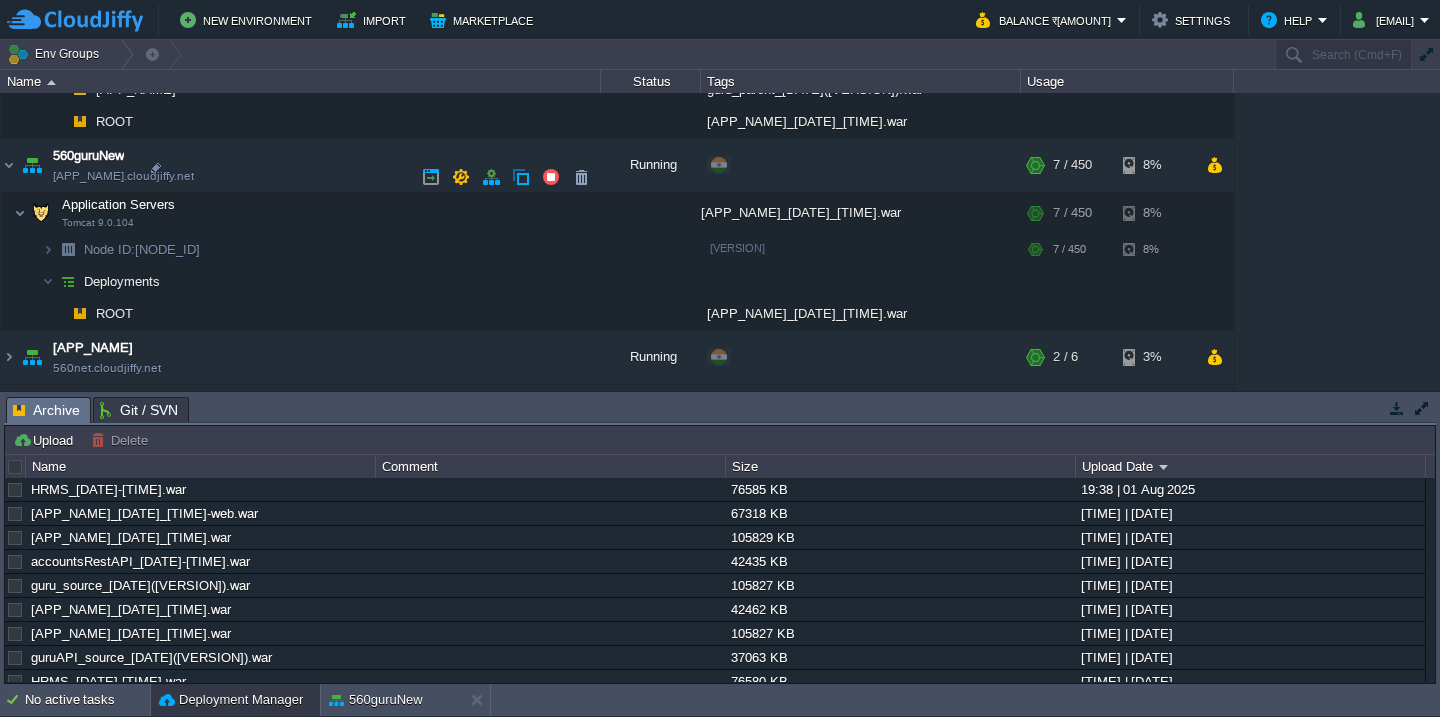 click on "560onlinecom 560onlinecom.cloudjiffy.net" at bounding box center (301, 412) 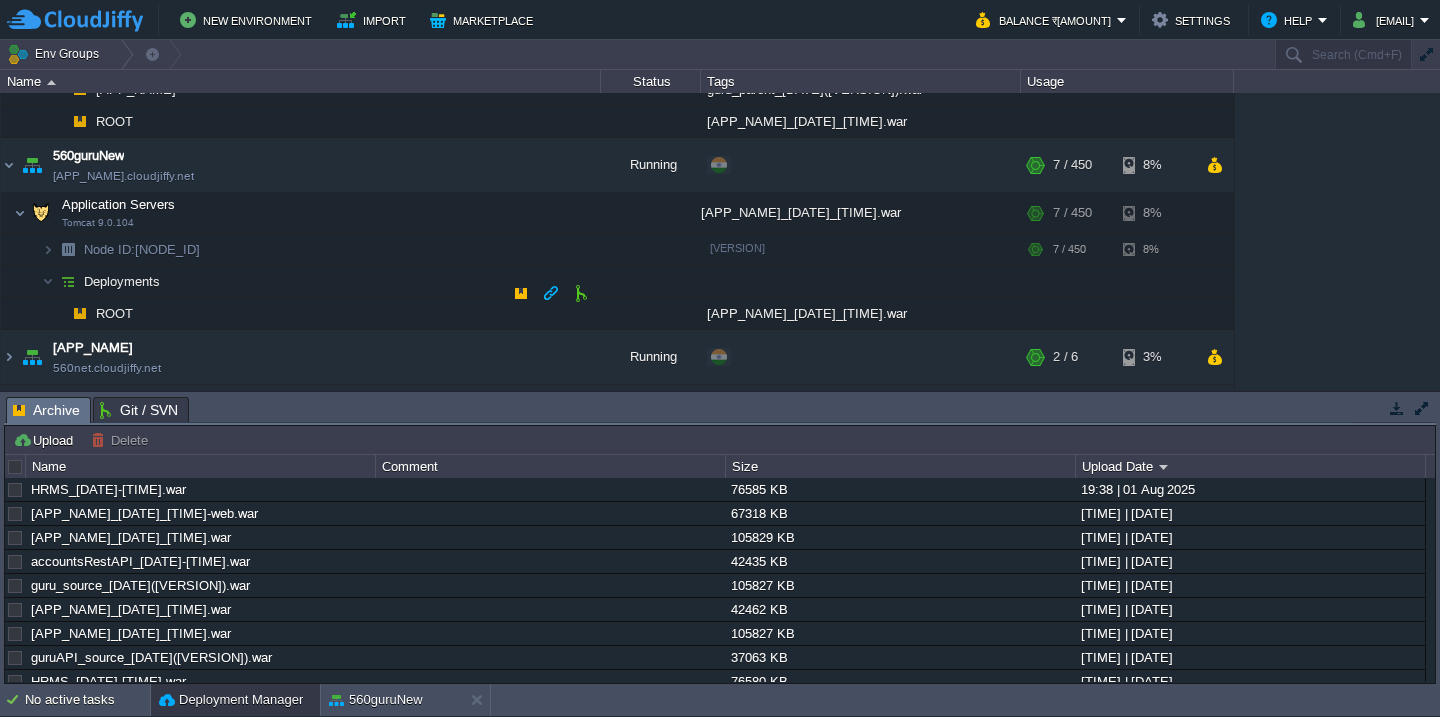 click on "Deployments" at bounding box center (301, 529) 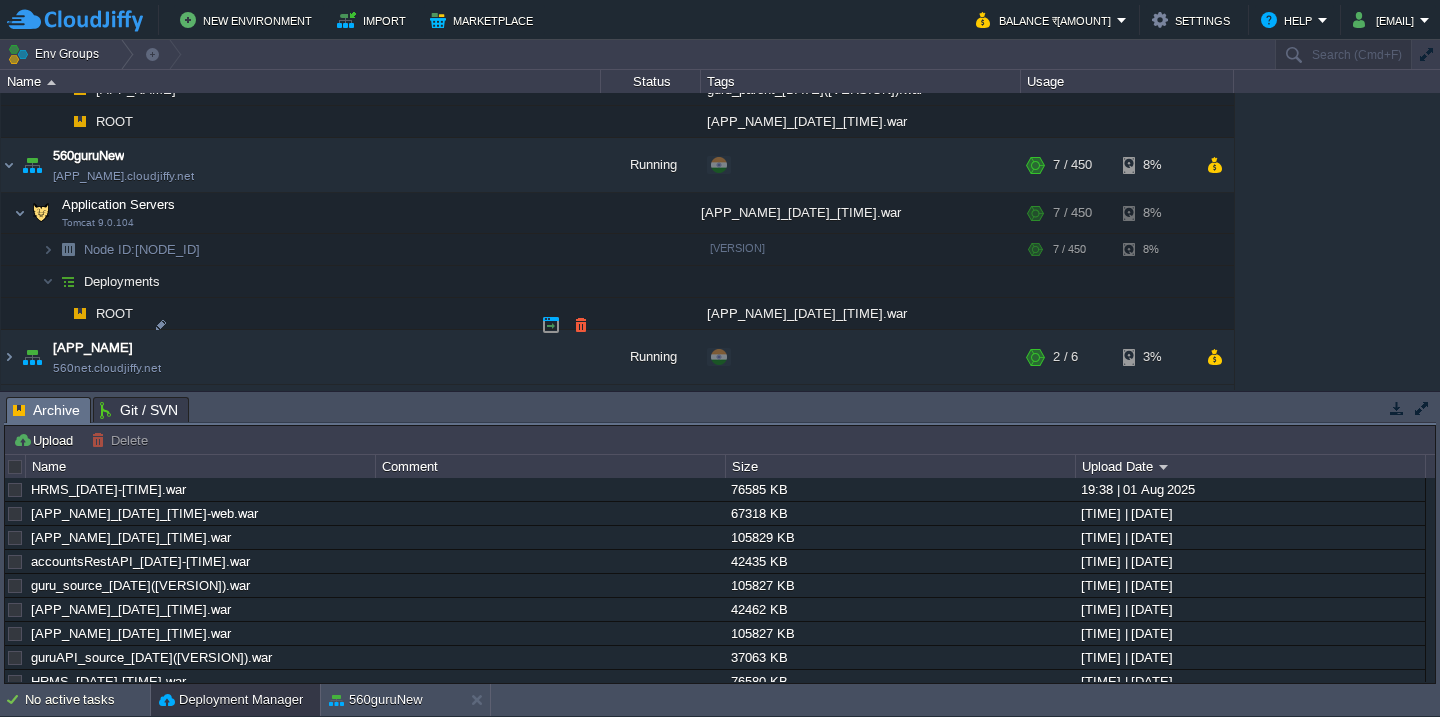 scroll, scrollTop: 898, scrollLeft: 0, axis: vertical 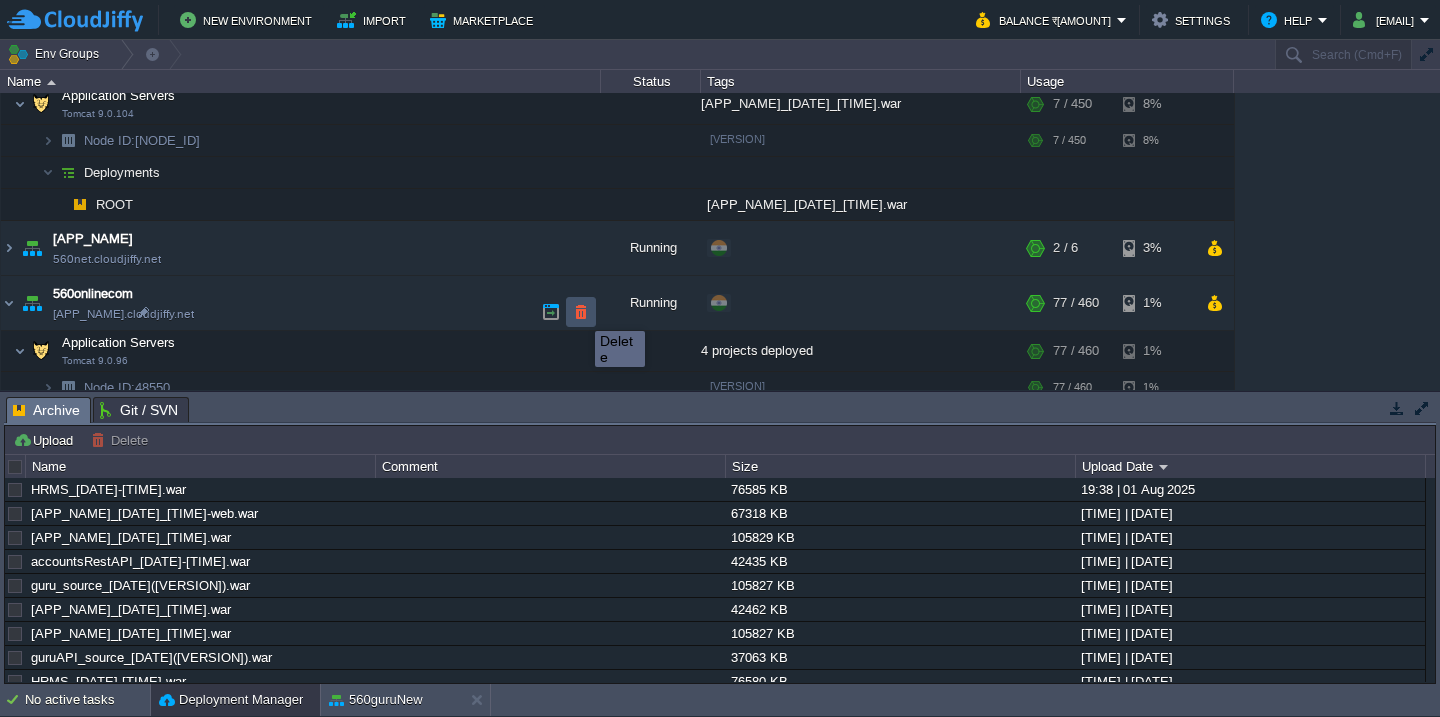 click at bounding box center (581, 312) 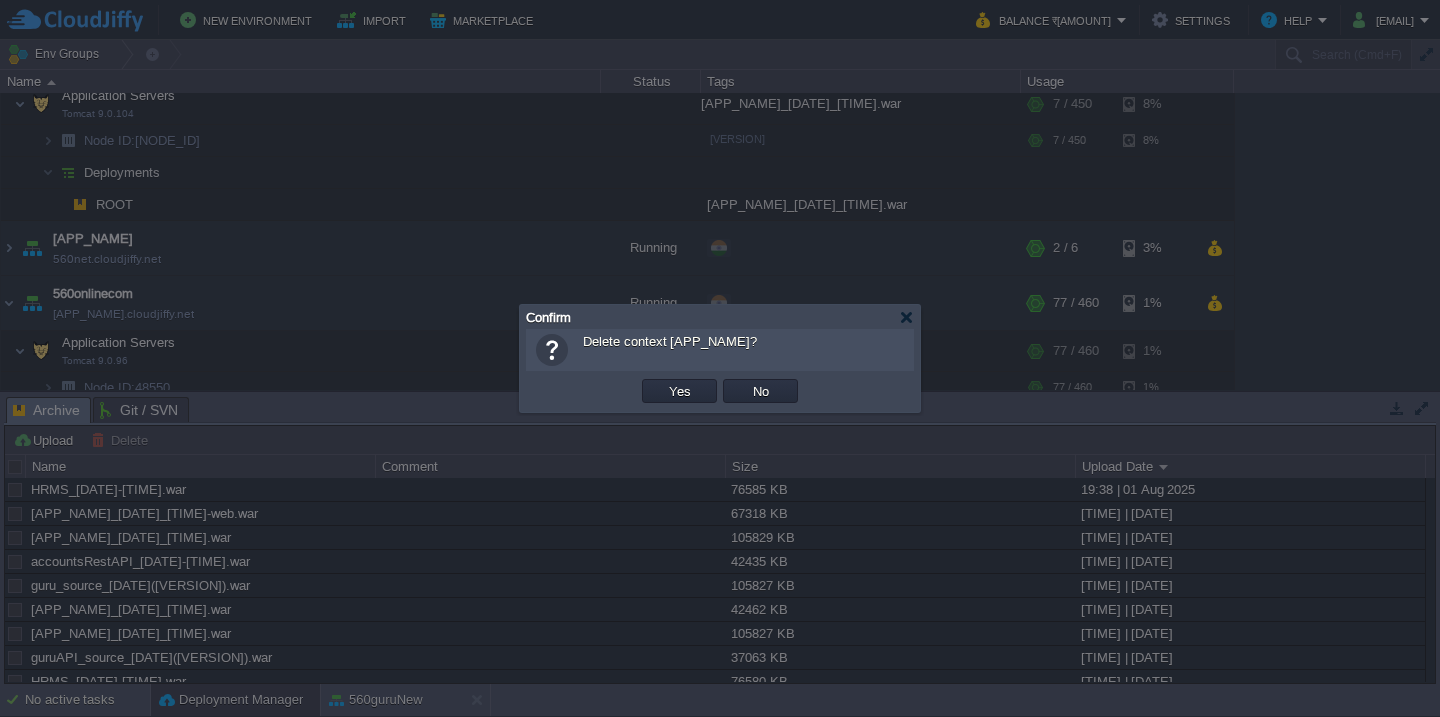 type 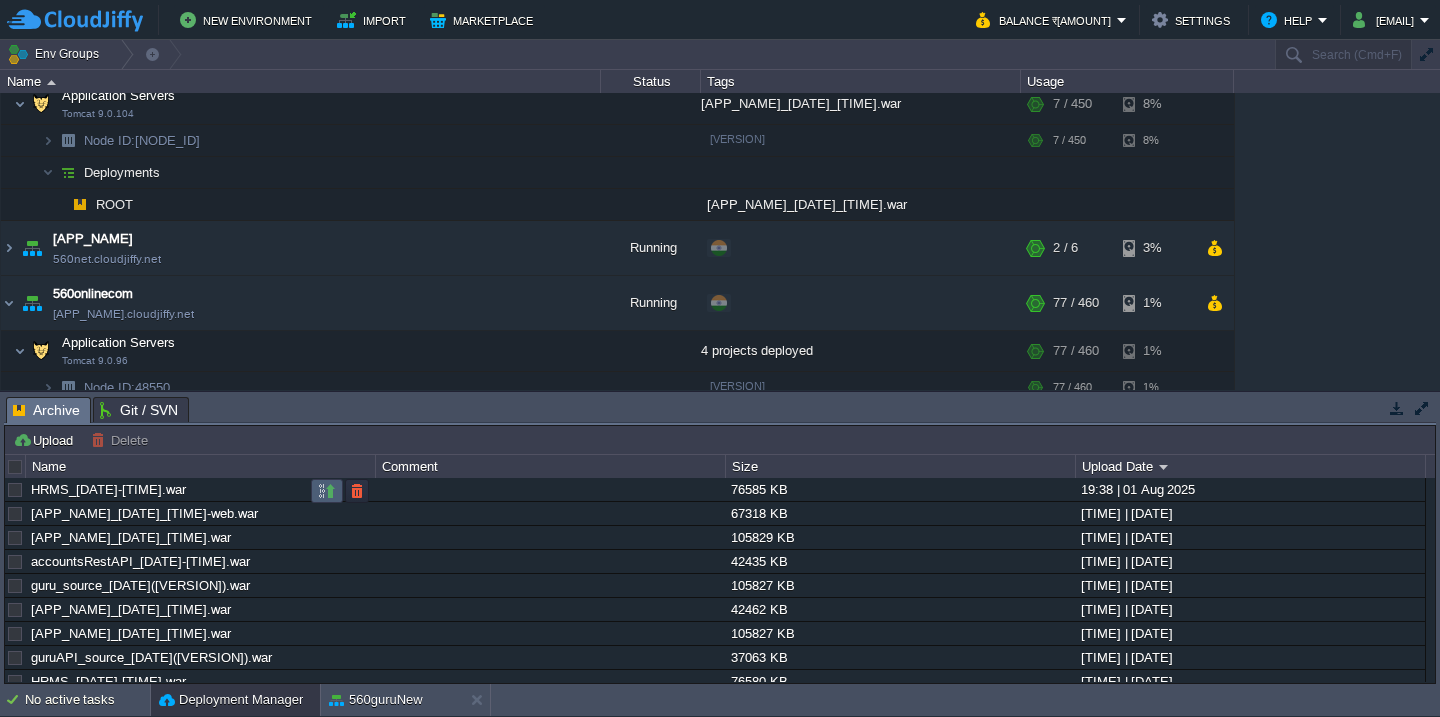 click at bounding box center [327, 491] 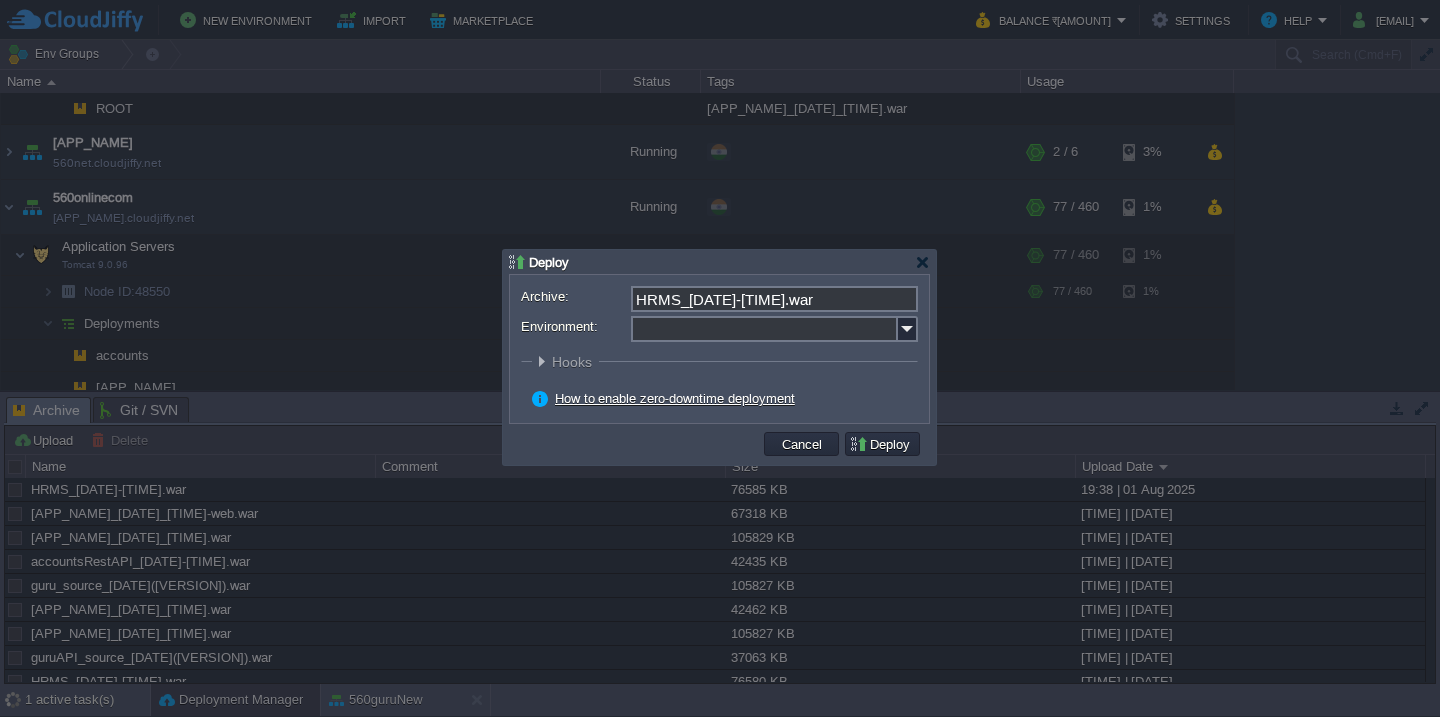 click on "Environment:" at bounding box center (764, 329) 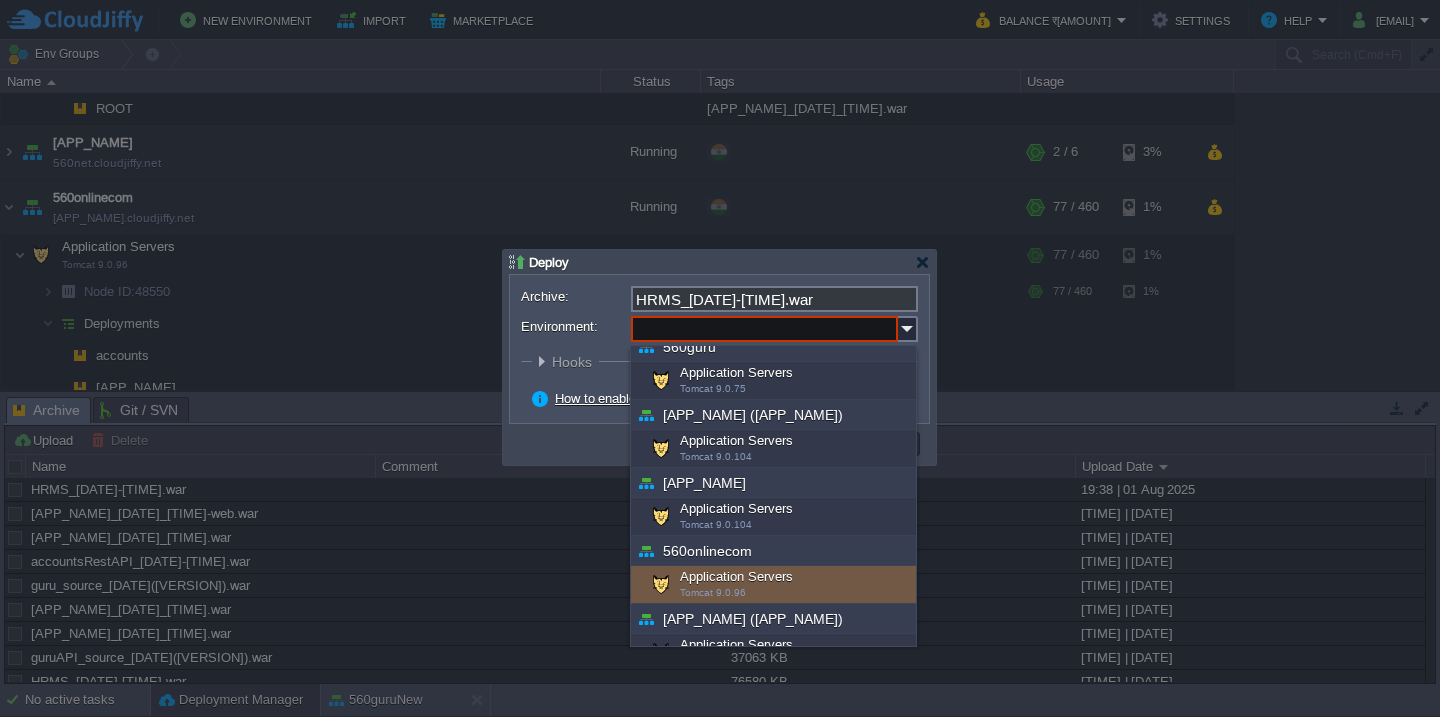 scroll, scrollTop: 270, scrollLeft: 0, axis: vertical 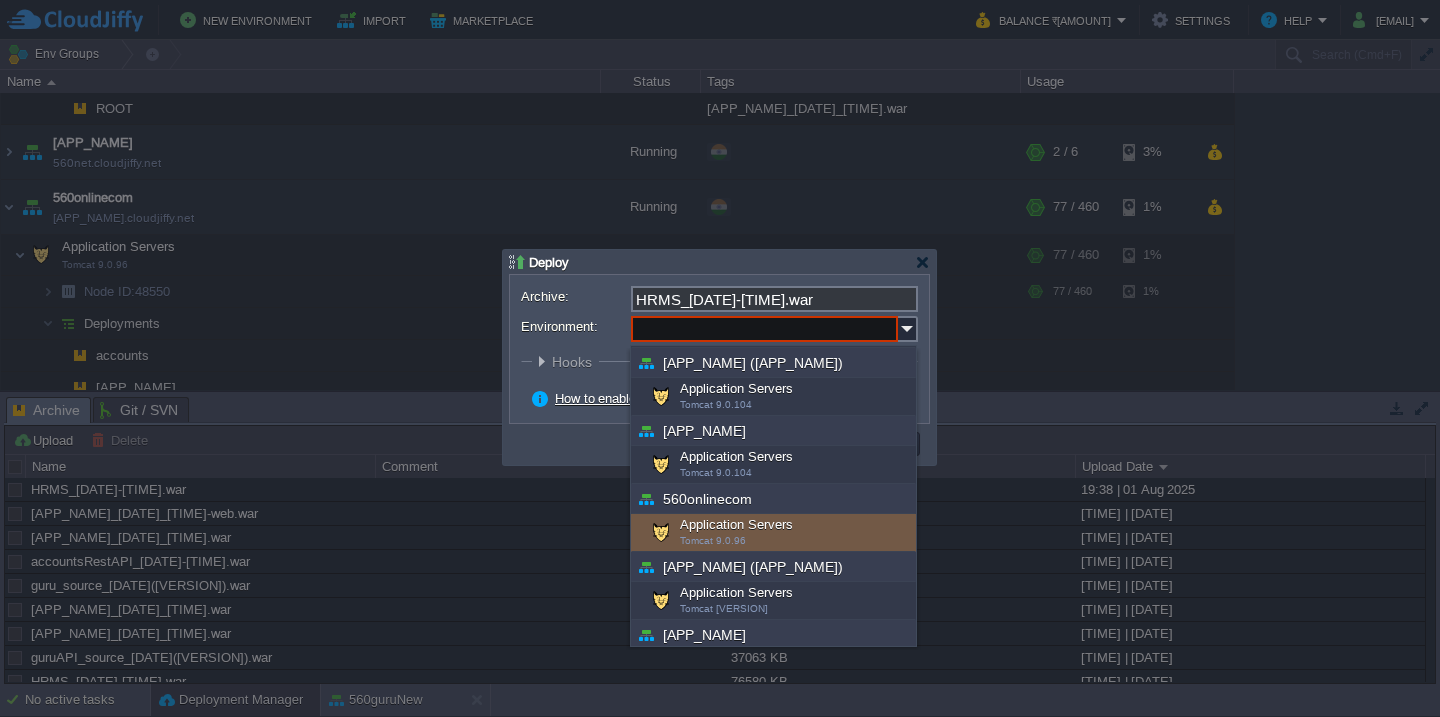 click on "Application Servers Tomcat 9.0.96" at bounding box center (773, 533) 